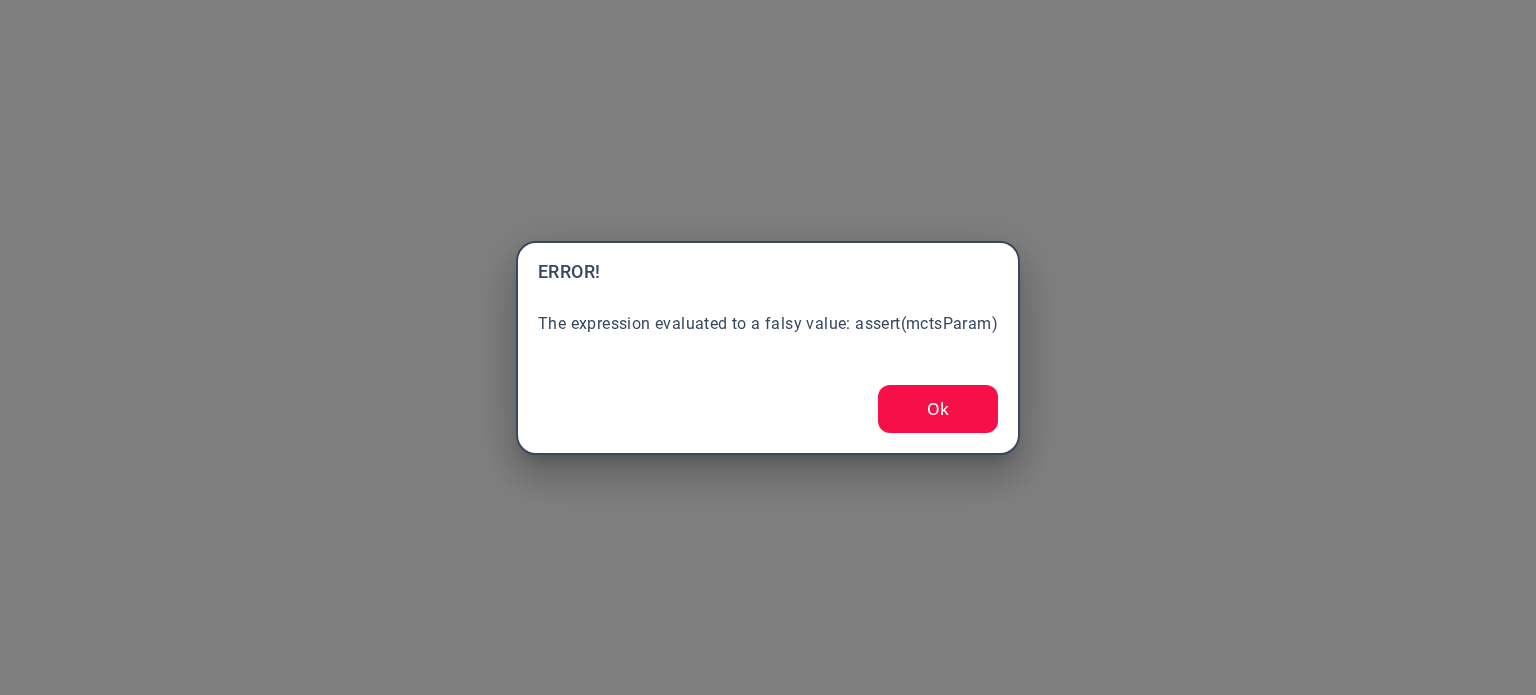 scroll, scrollTop: 0, scrollLeft: 0, axis: both 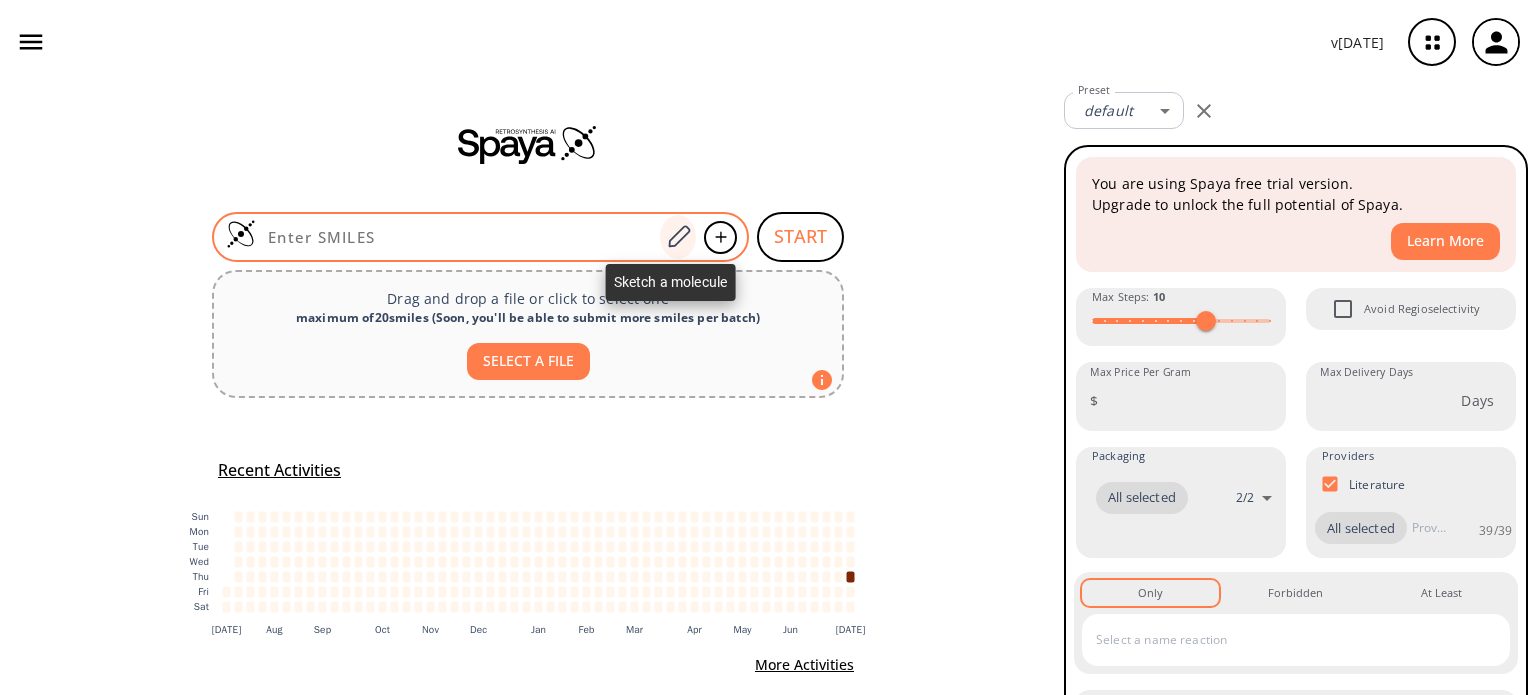 click 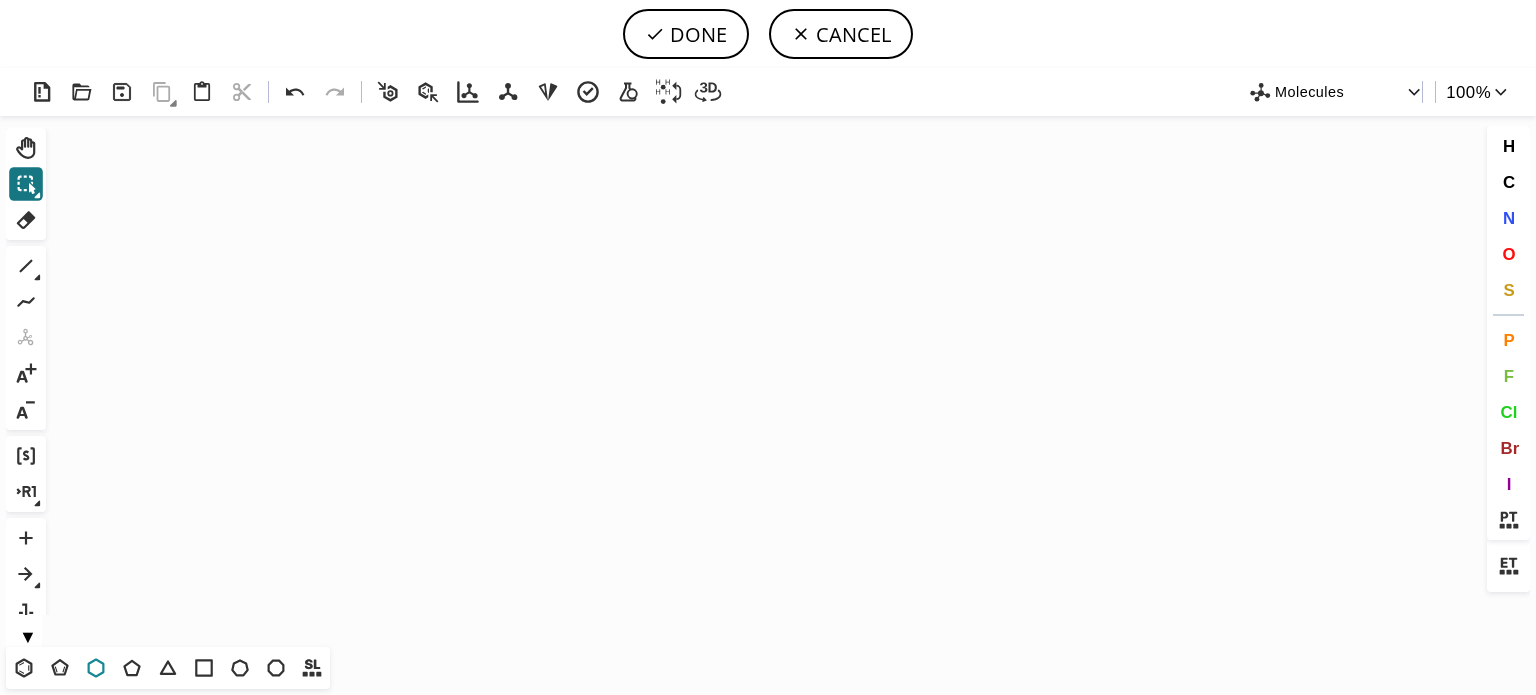 drag, startPoint x: 100, startPoint y: 667, endPoint x: 111, endPoint y: 658, distance: 14.21267 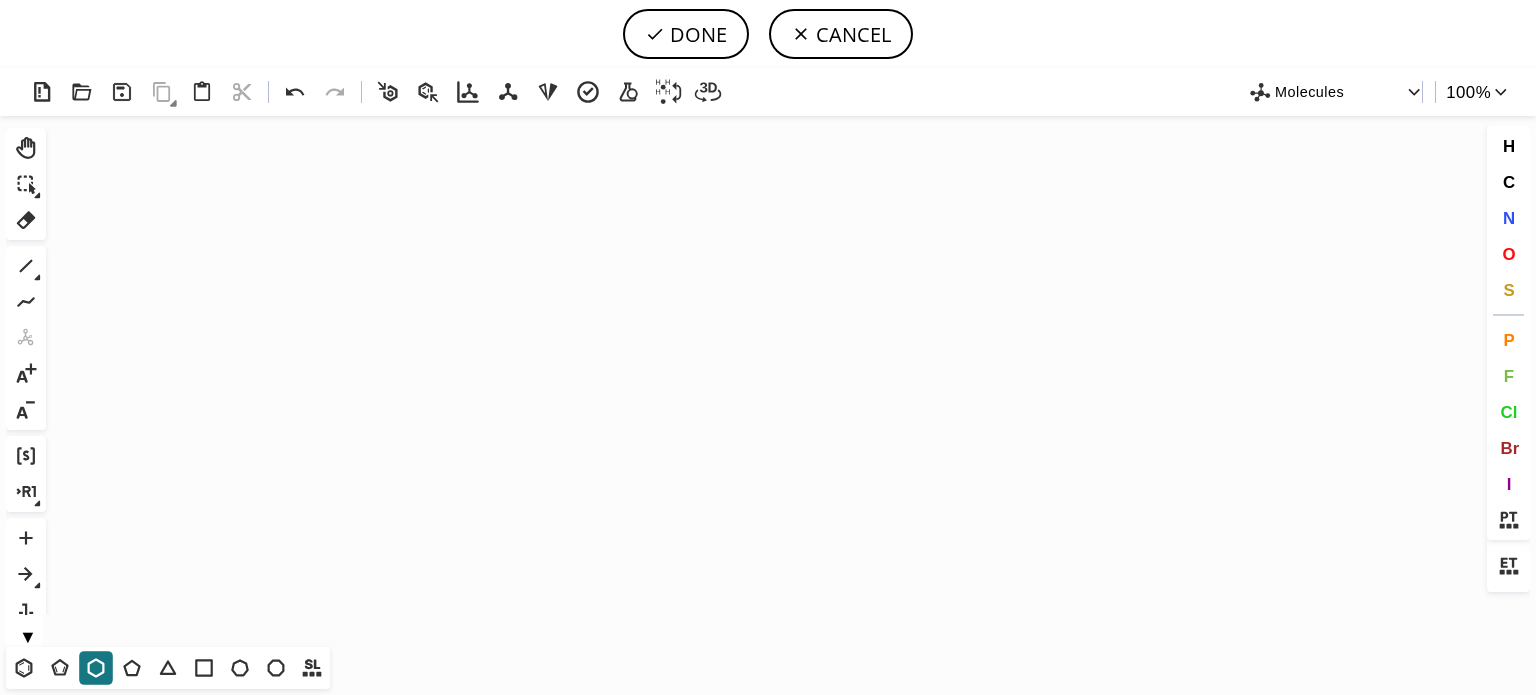 click on "Created with [PERSON_NAME] 2.3.0" 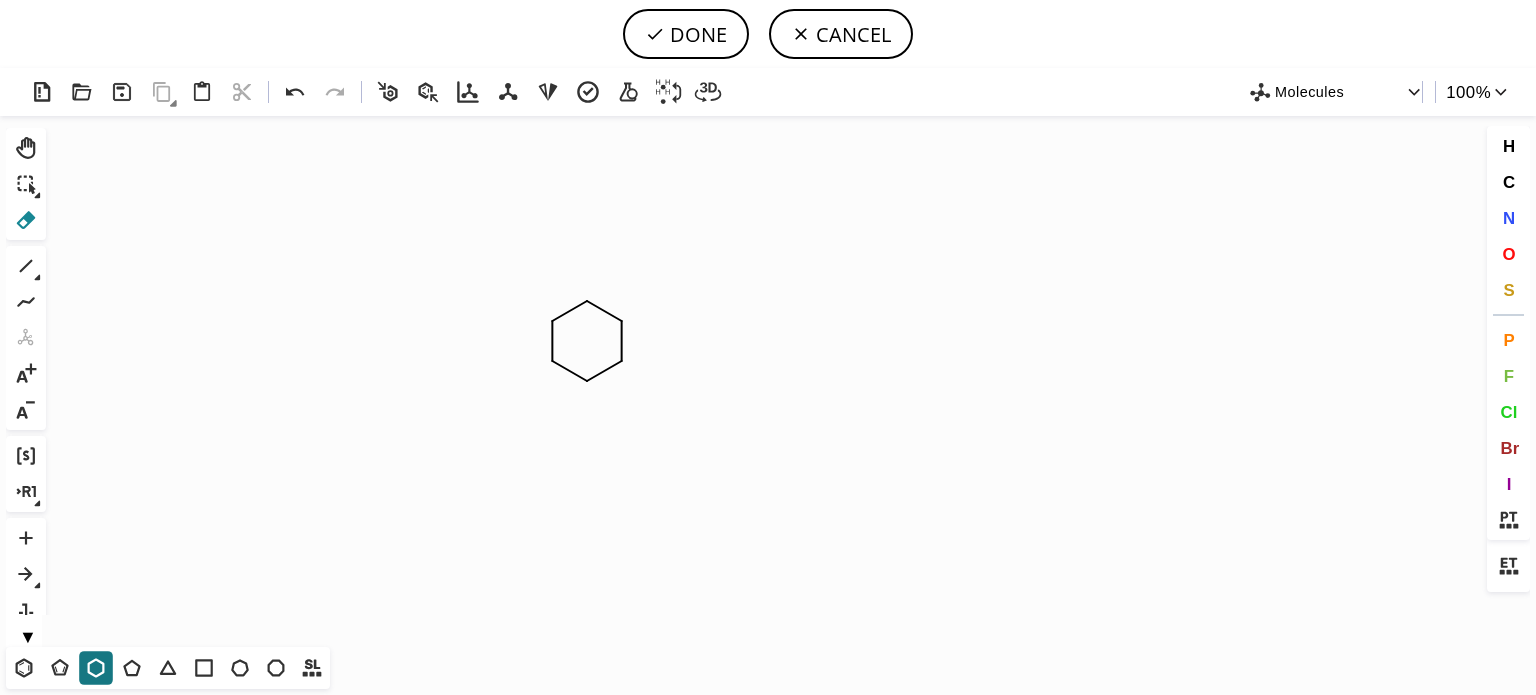 click 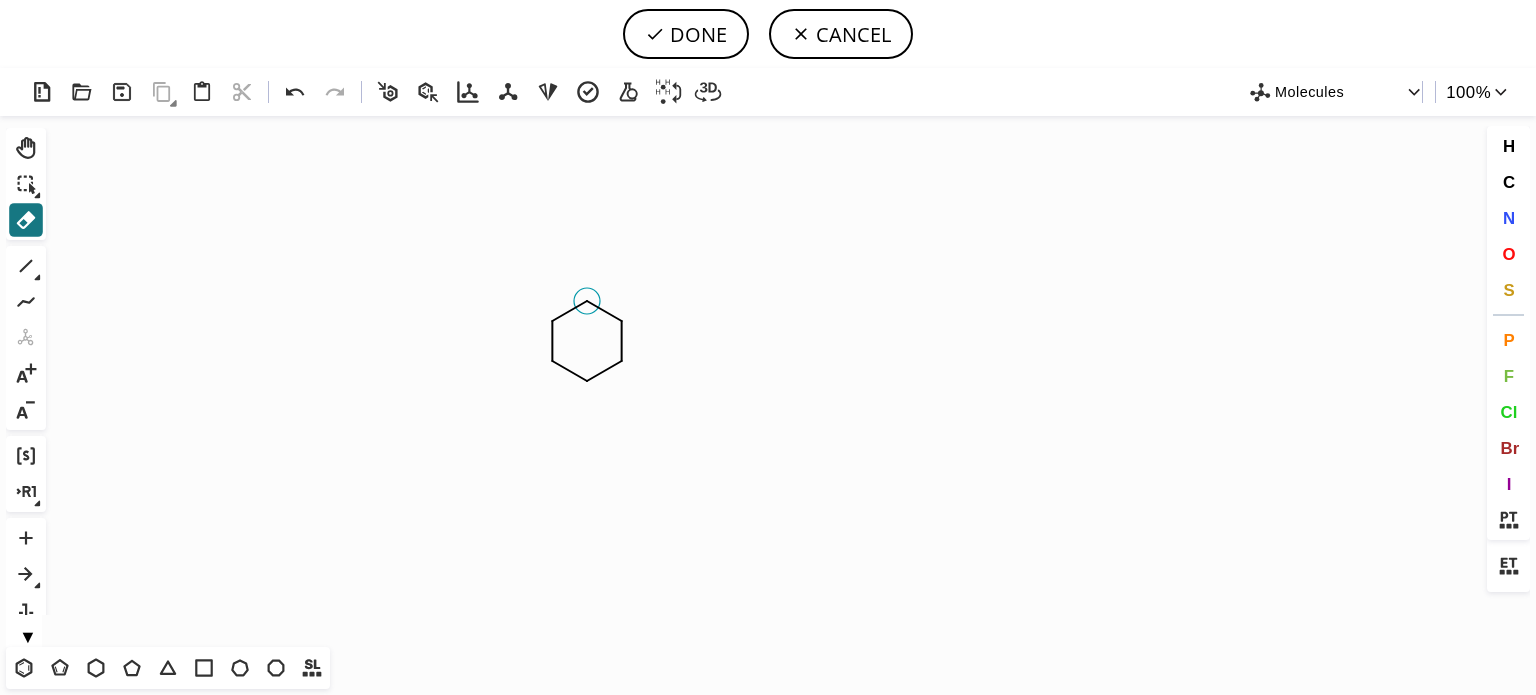 click 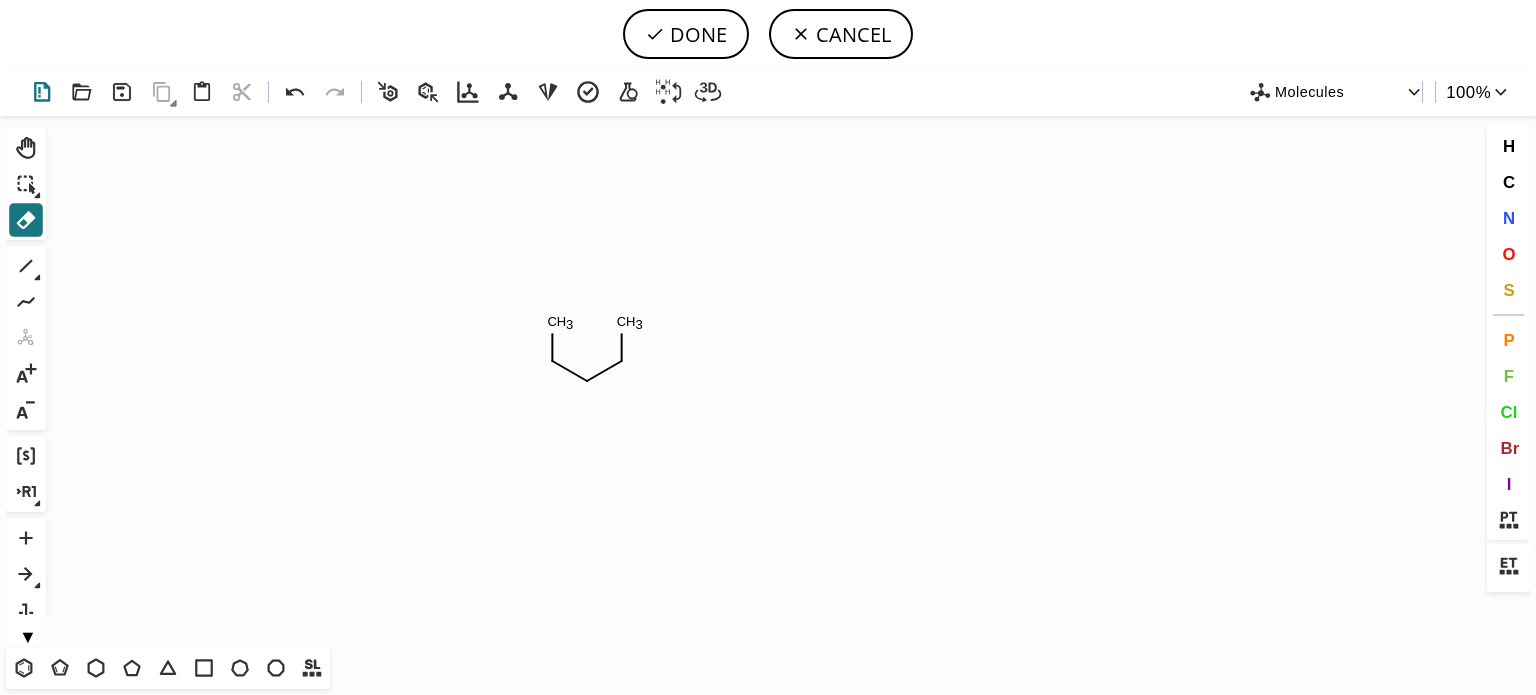 click 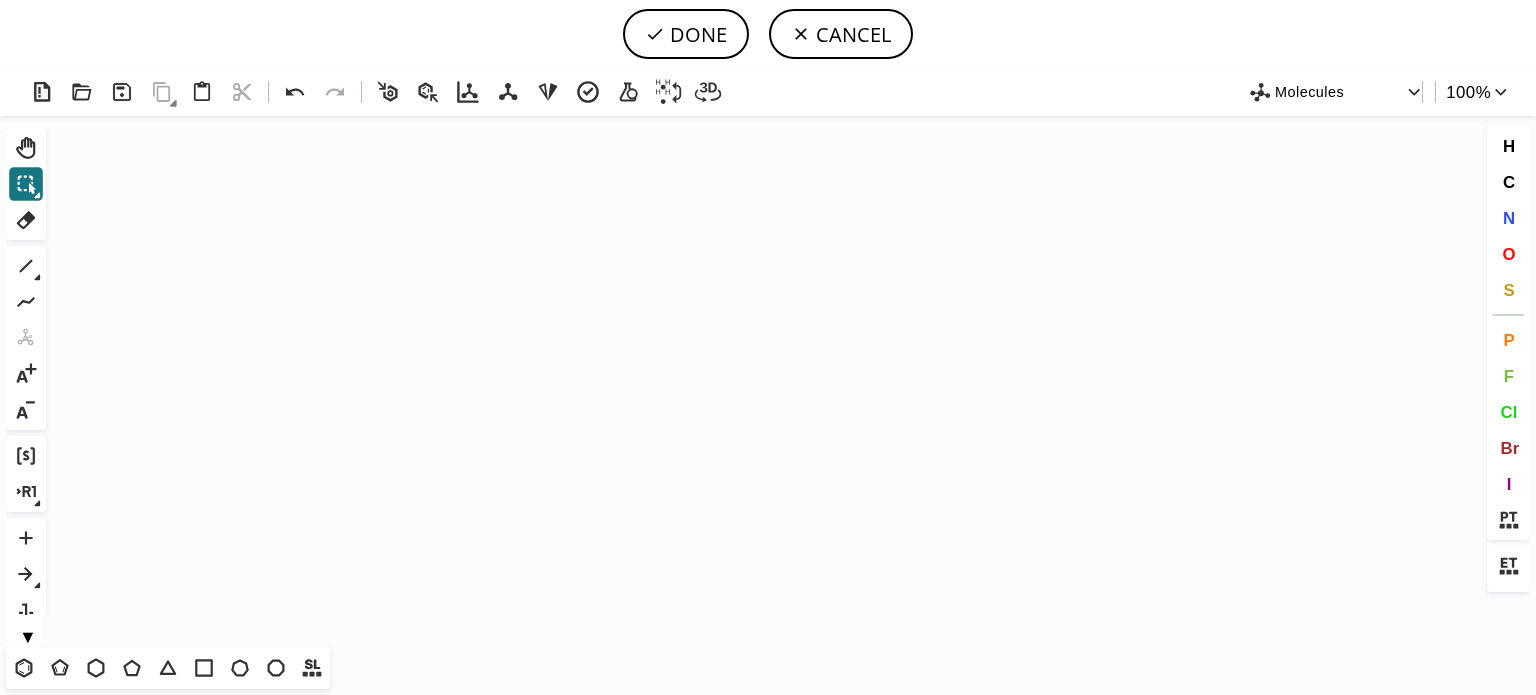drag, startPoint x: 31, startPoint y: 296, endPoint x: 97, endPoint y: 297, distance: 66.007576 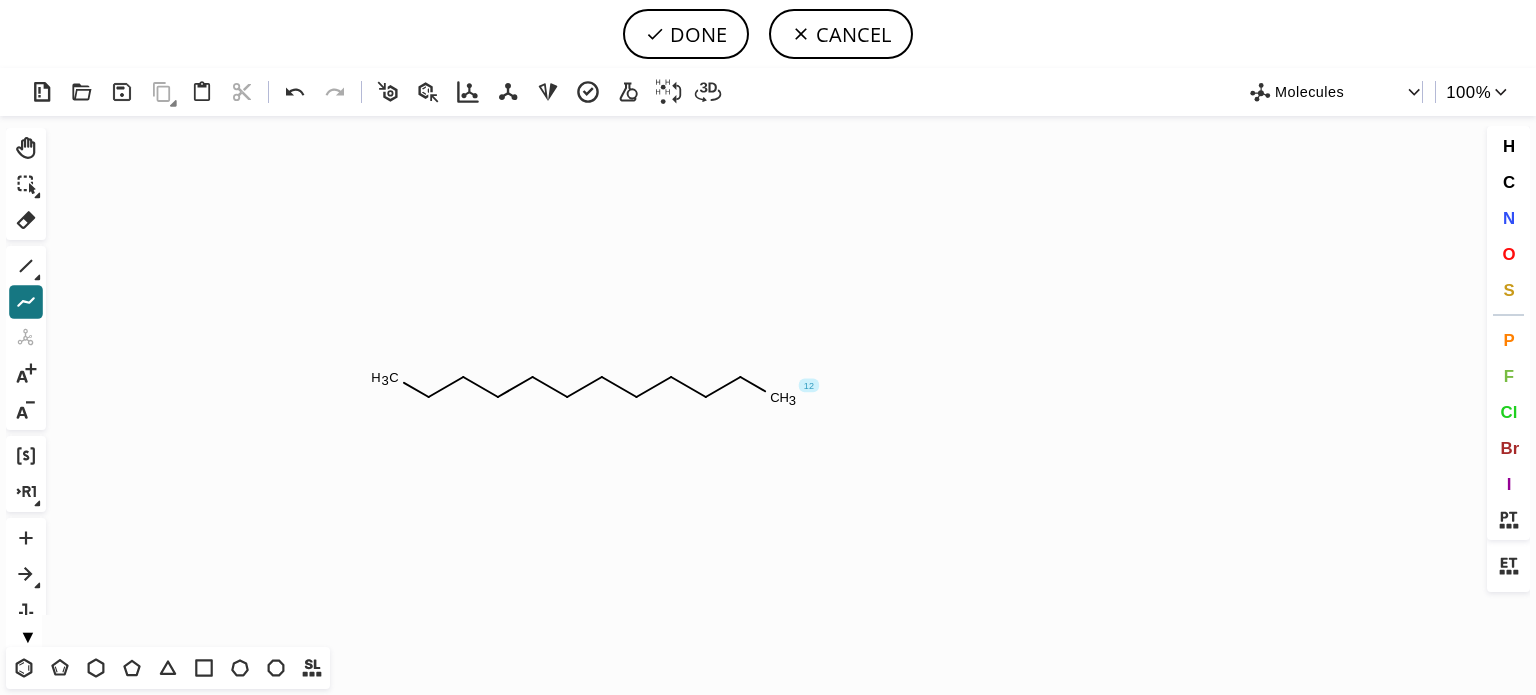 drag, startPoint x: 394, startPoint y: 377, endPoint x: 675, endPoint y: 439, distance: 287.75858 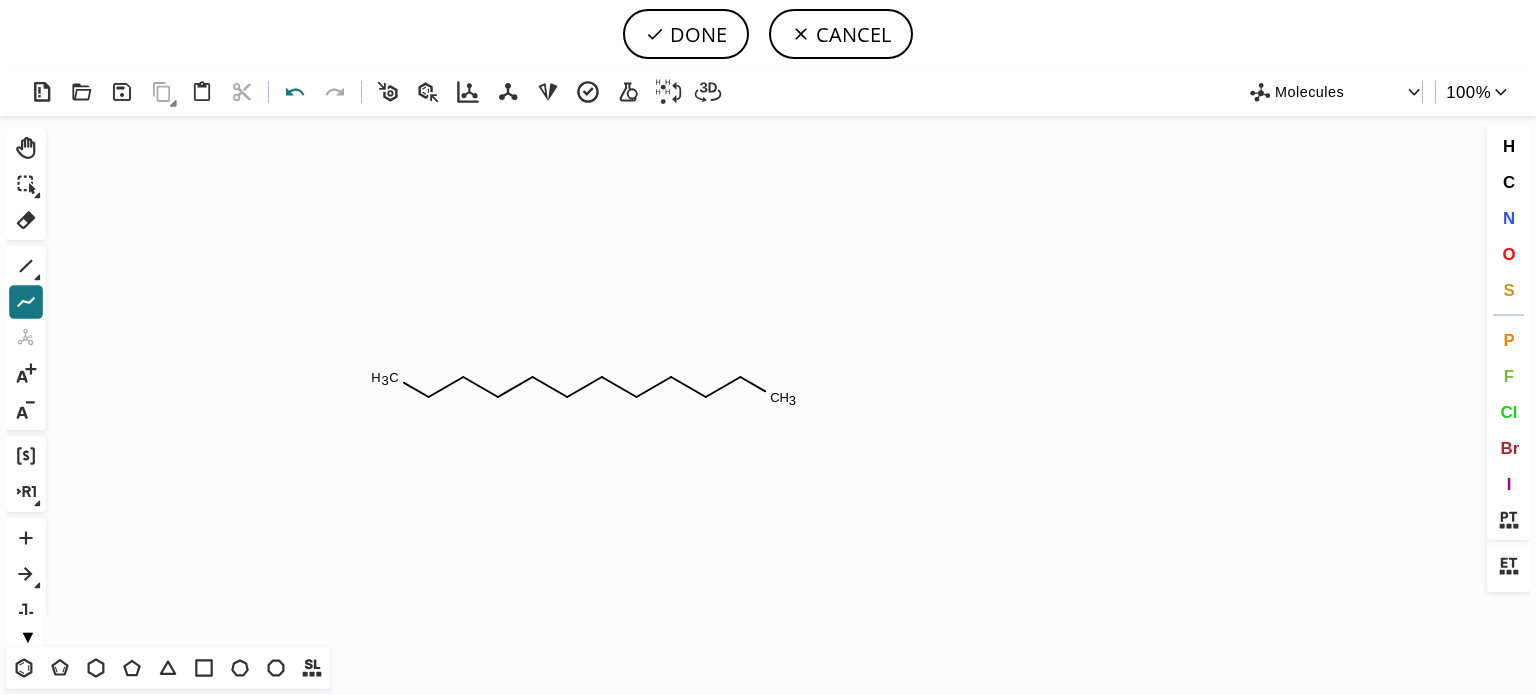 click 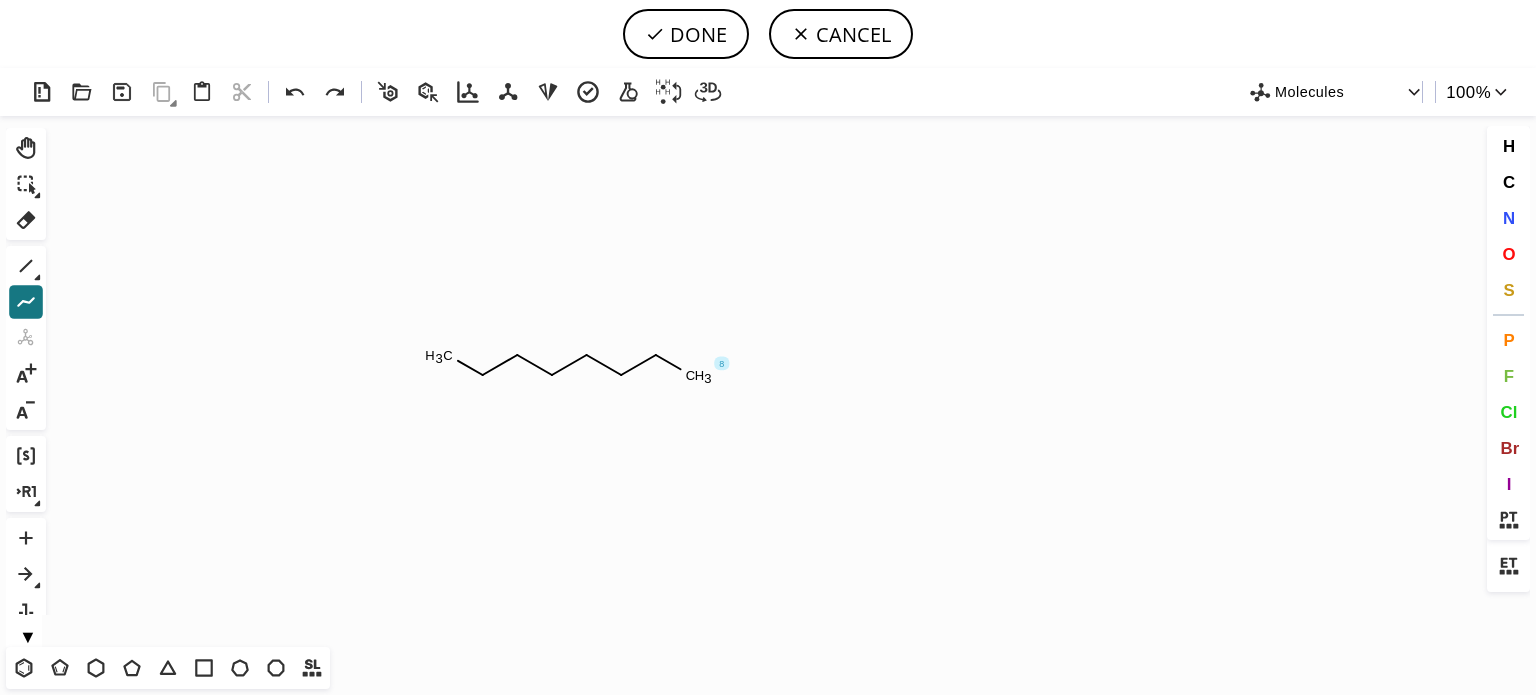 drag, startPoint x: 448, startPoint y: 355, endPoint x: 733, endPoint y: 375, distance: 285.7009 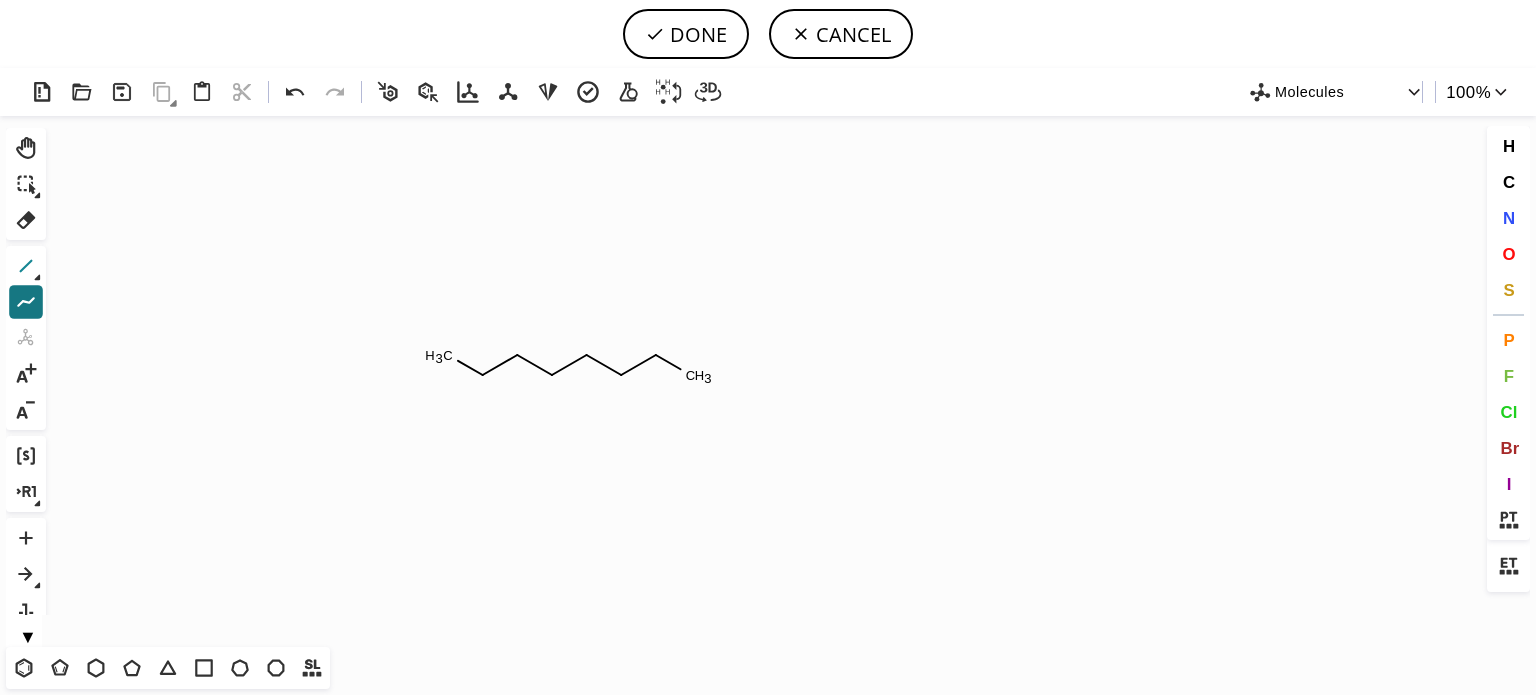 click 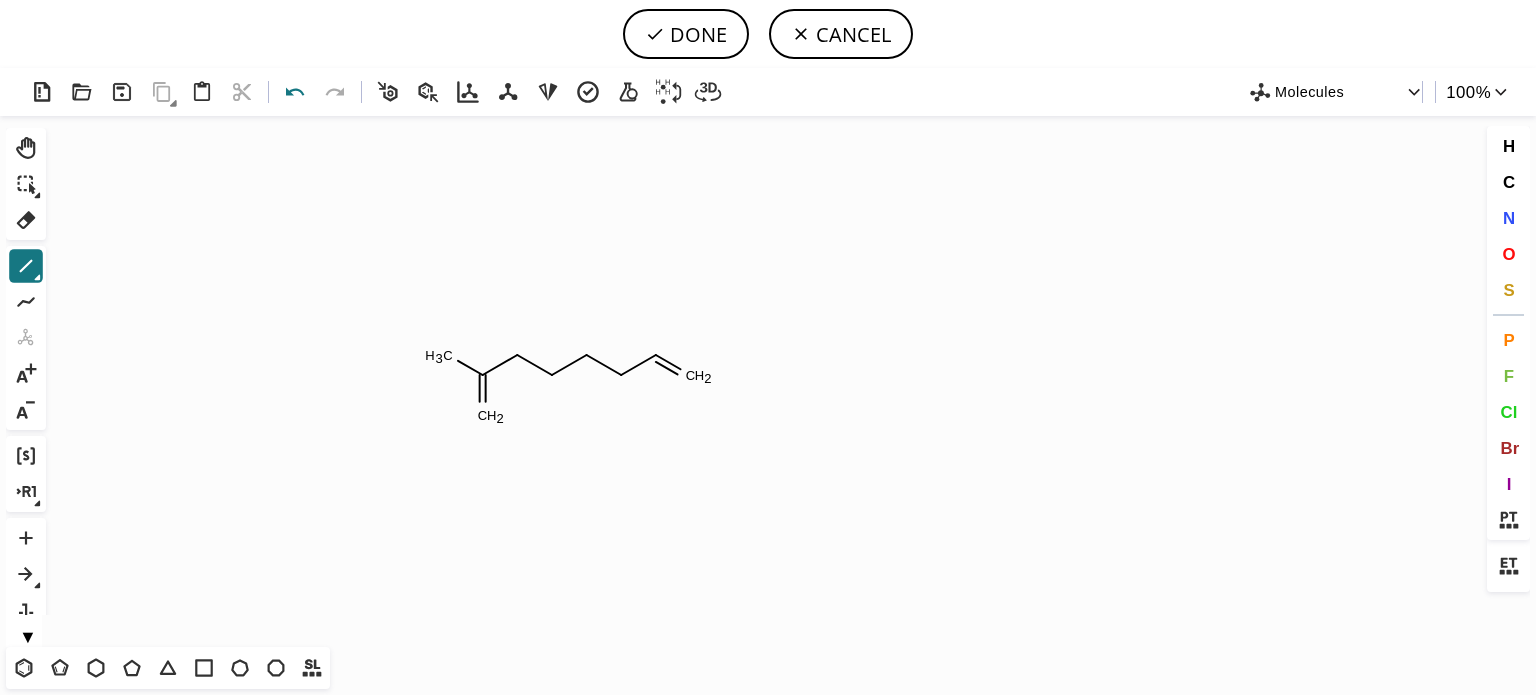 click 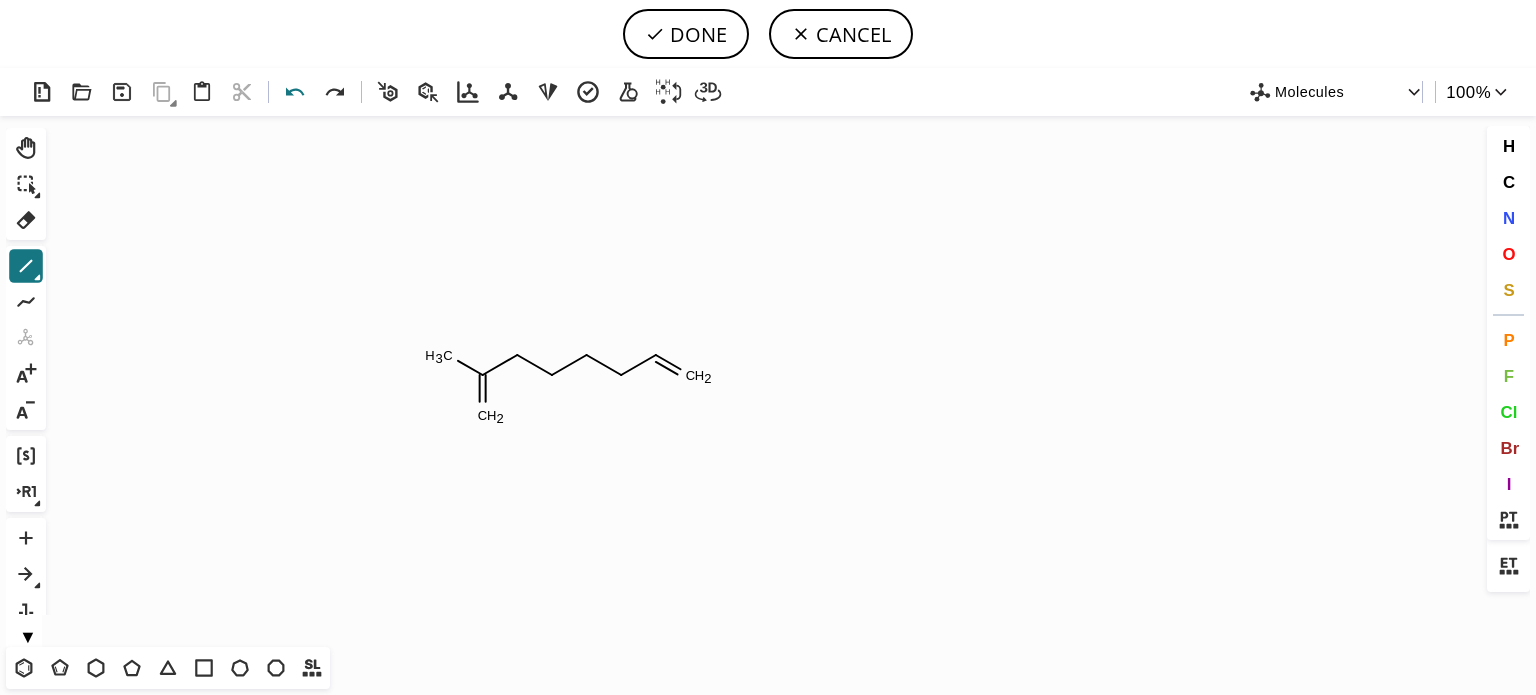 click 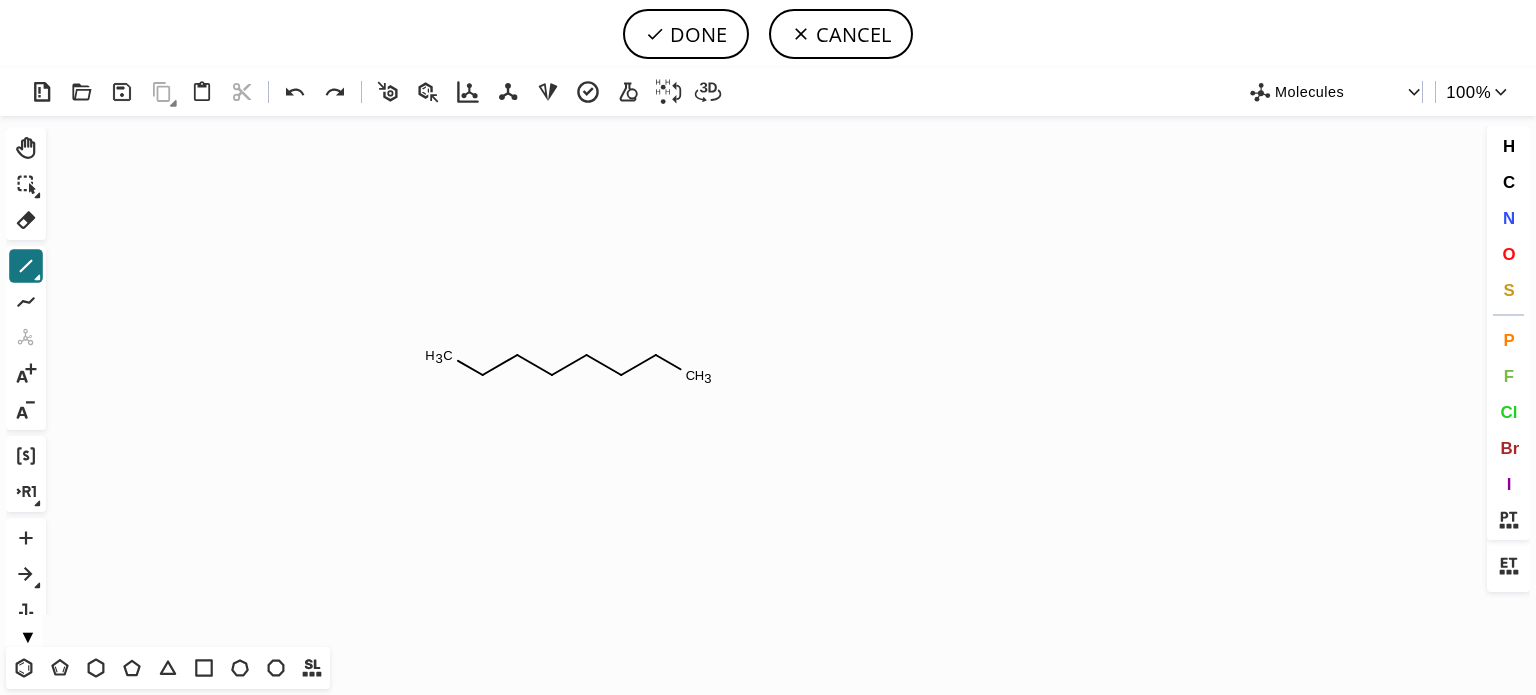 click on "Created with [PERSON_NAME] 2.3.0 C H 3 C H 3" 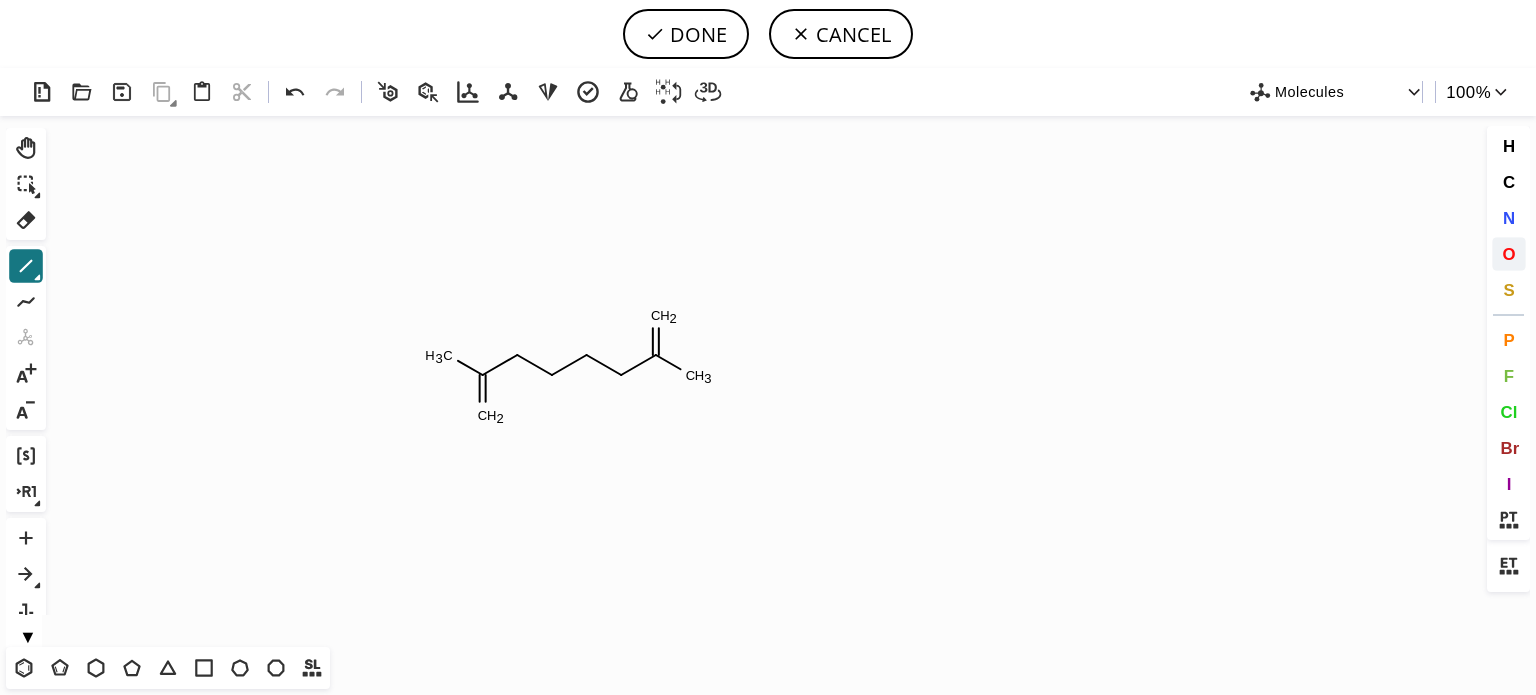 click on "O" at bounding box center (1508, 253) 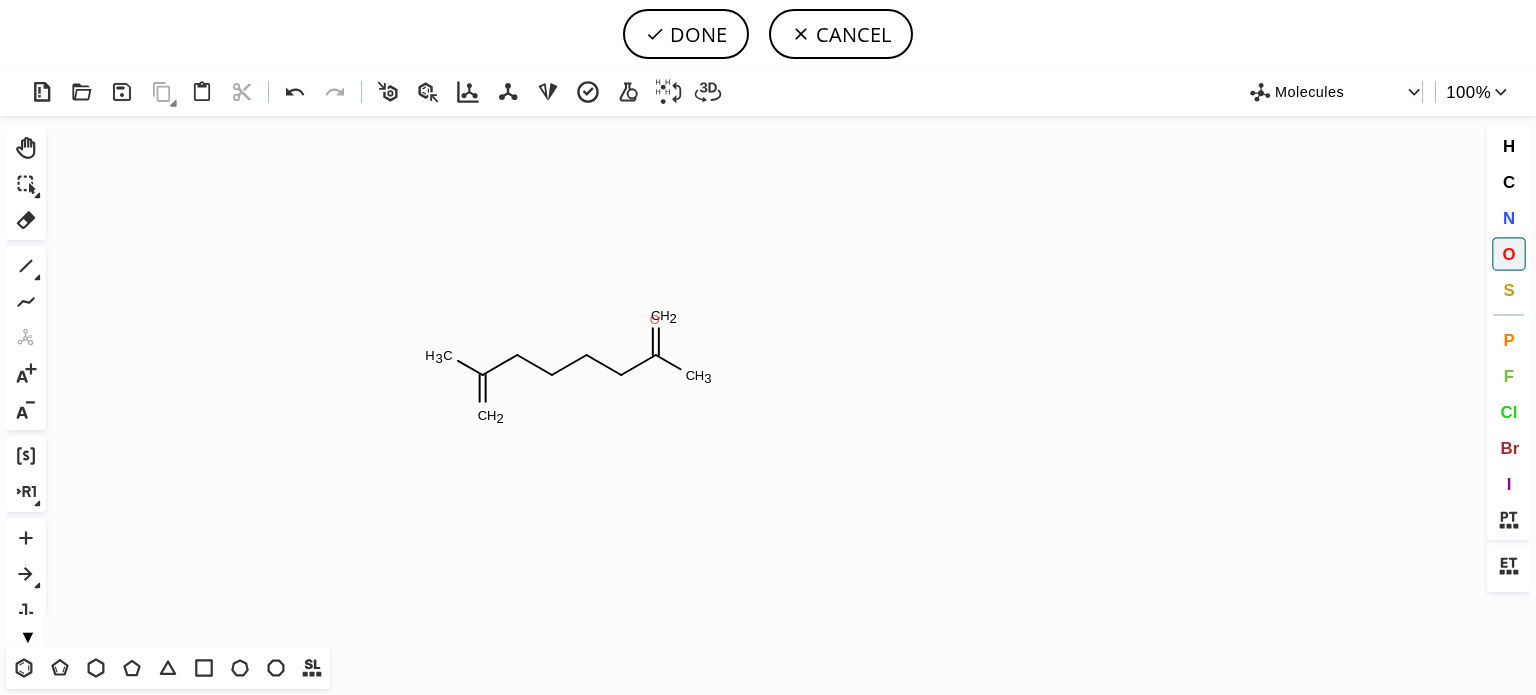 drag, startPoint x: 655, startPoint y: 319, endPoint x: 643, endPoint y: 430, distance: 111.64677 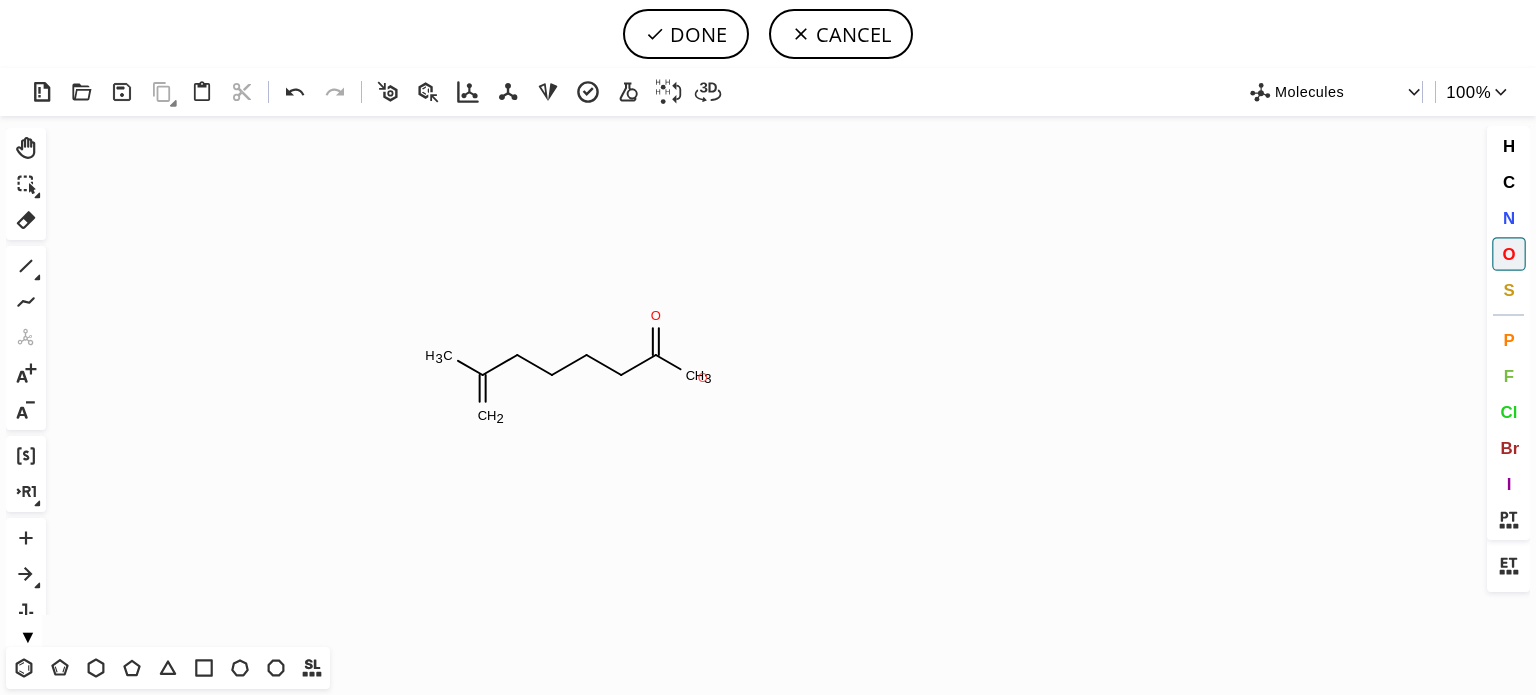 drag, startPoint x: 703, startPoint y: 377, endPoint x: 568, endPoint y: 423, distance: 142.62187 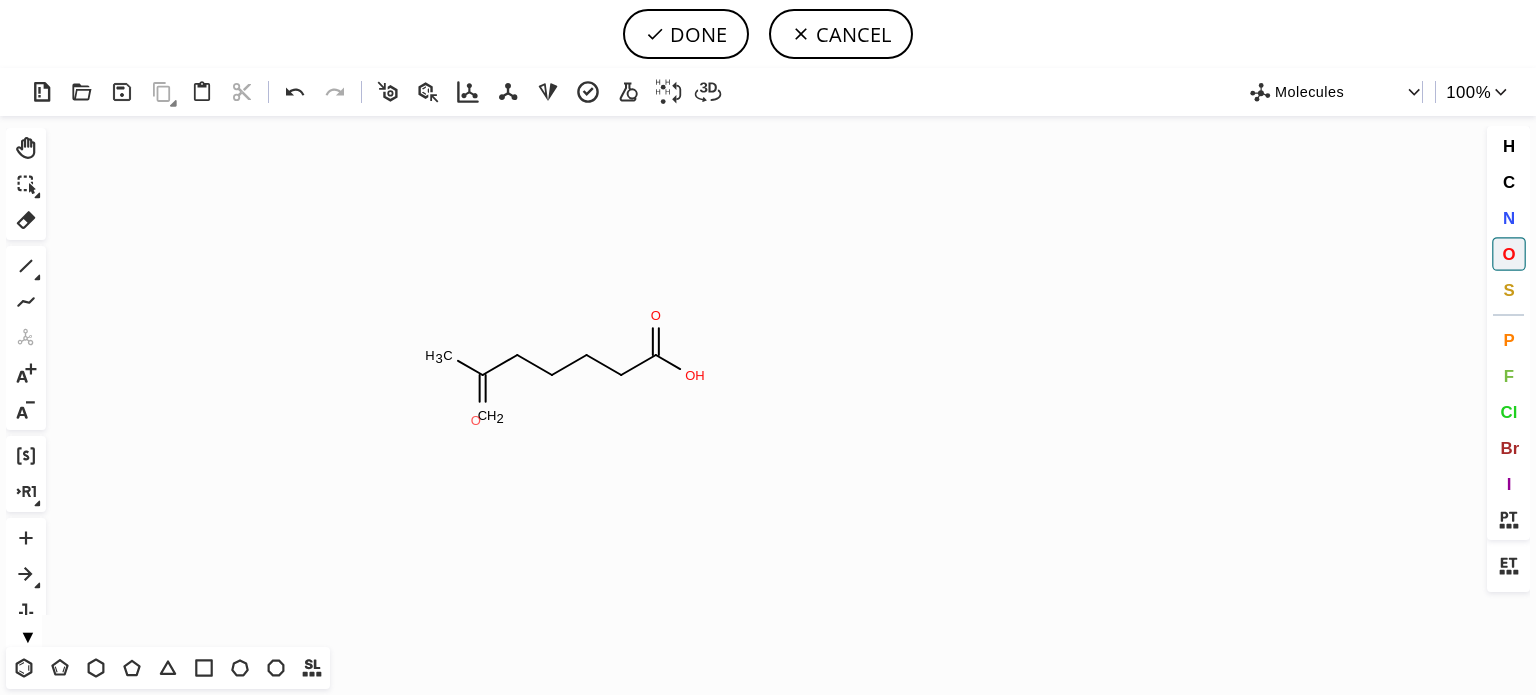 drag, startPoint x: 476, startPoint y: 420, endPoint x: 438, endPoint y: 382, distance: 53.740116 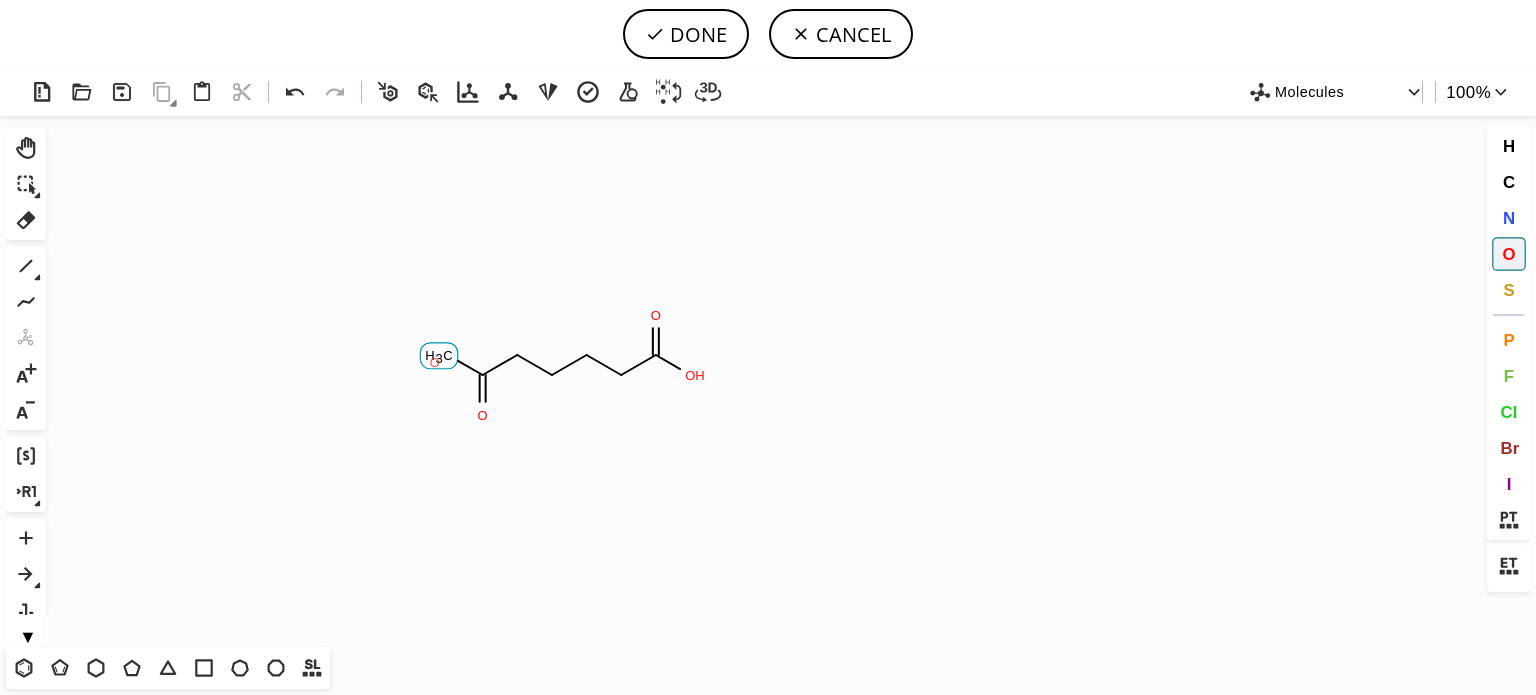 drag, startPoint x: 435, startPoint y: 362, endPoint x: 370, endPoint y: 374, distance: 66.09841 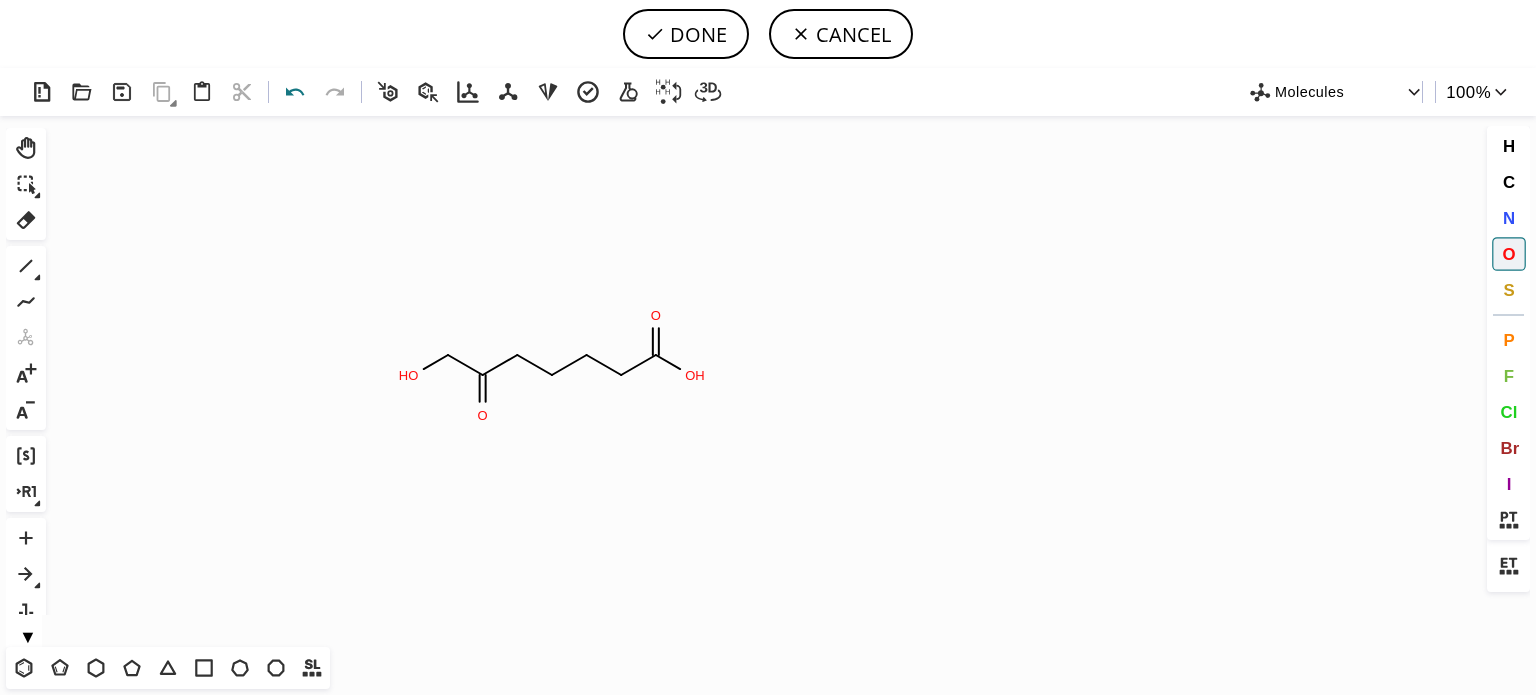 click 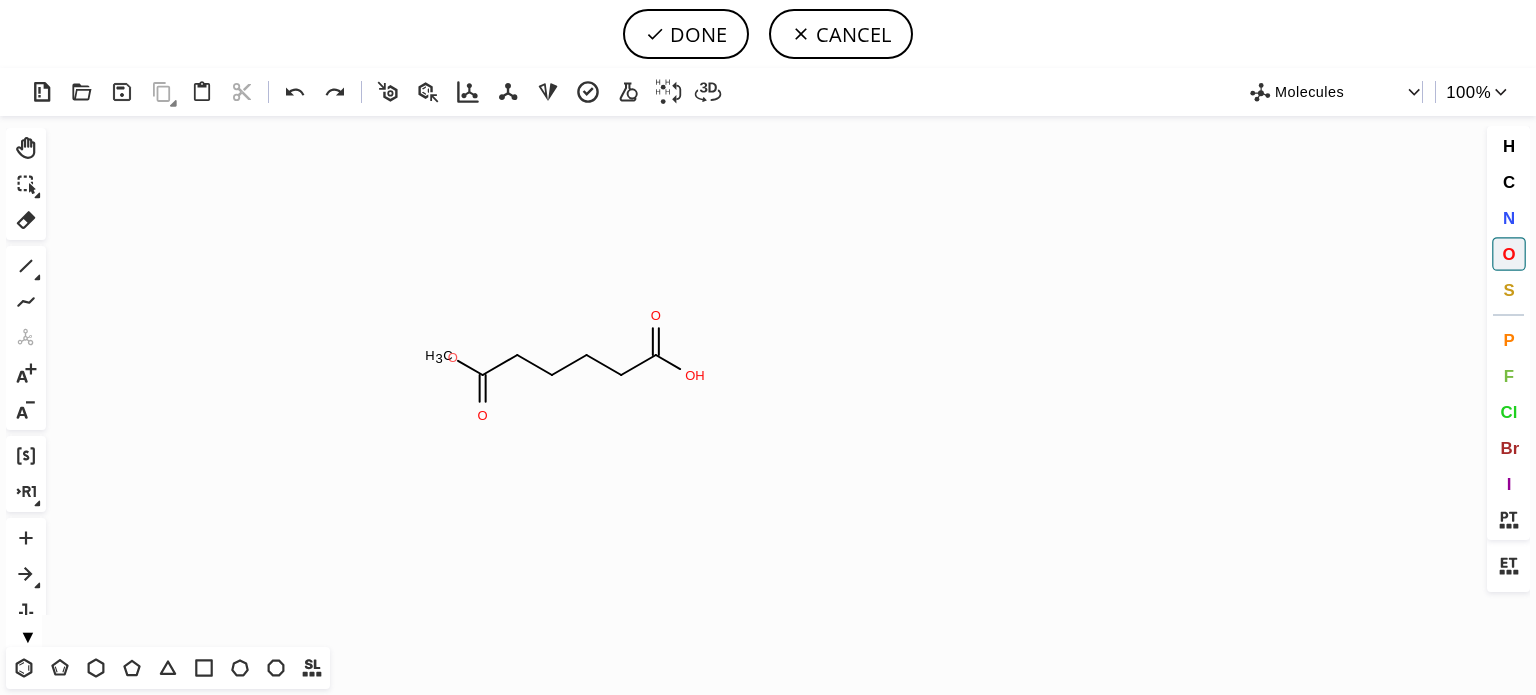 click on "O" 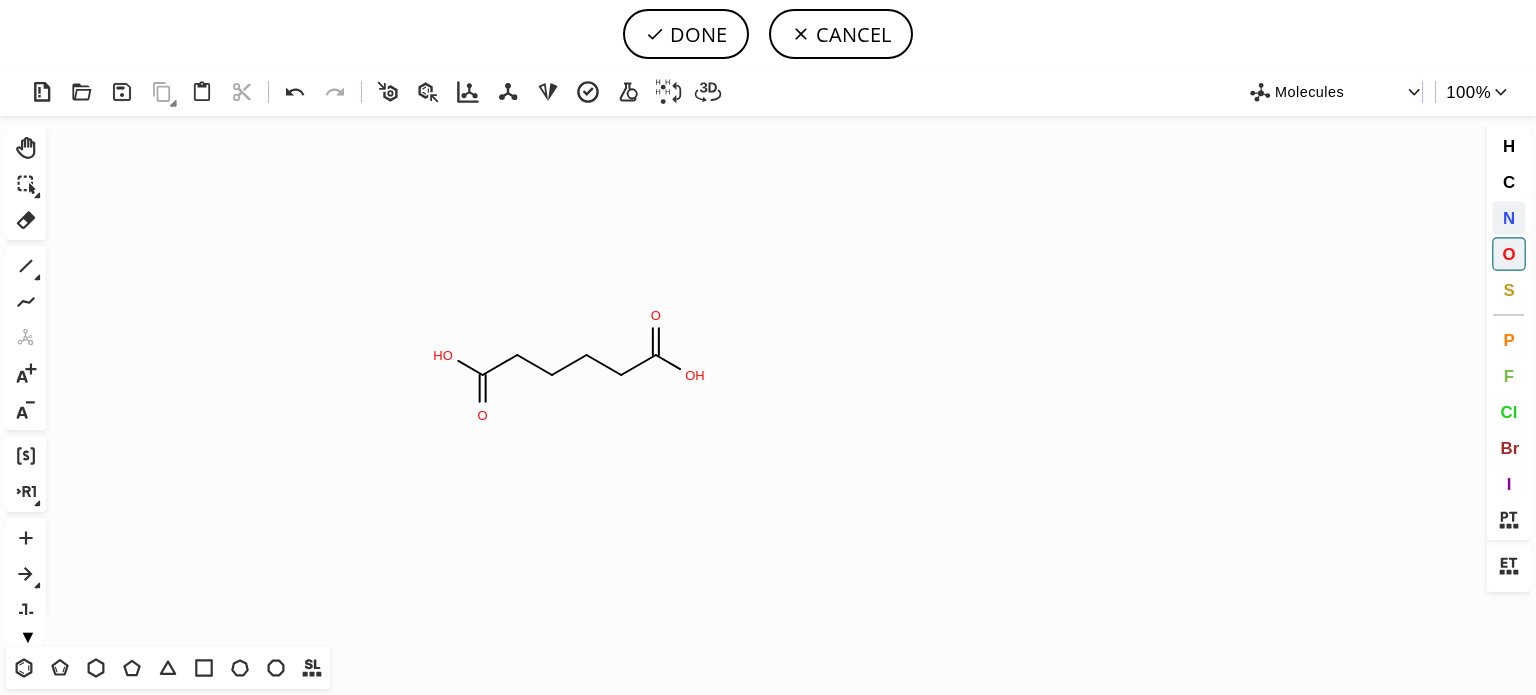 click on "N" at bounding box center (1508, 217) 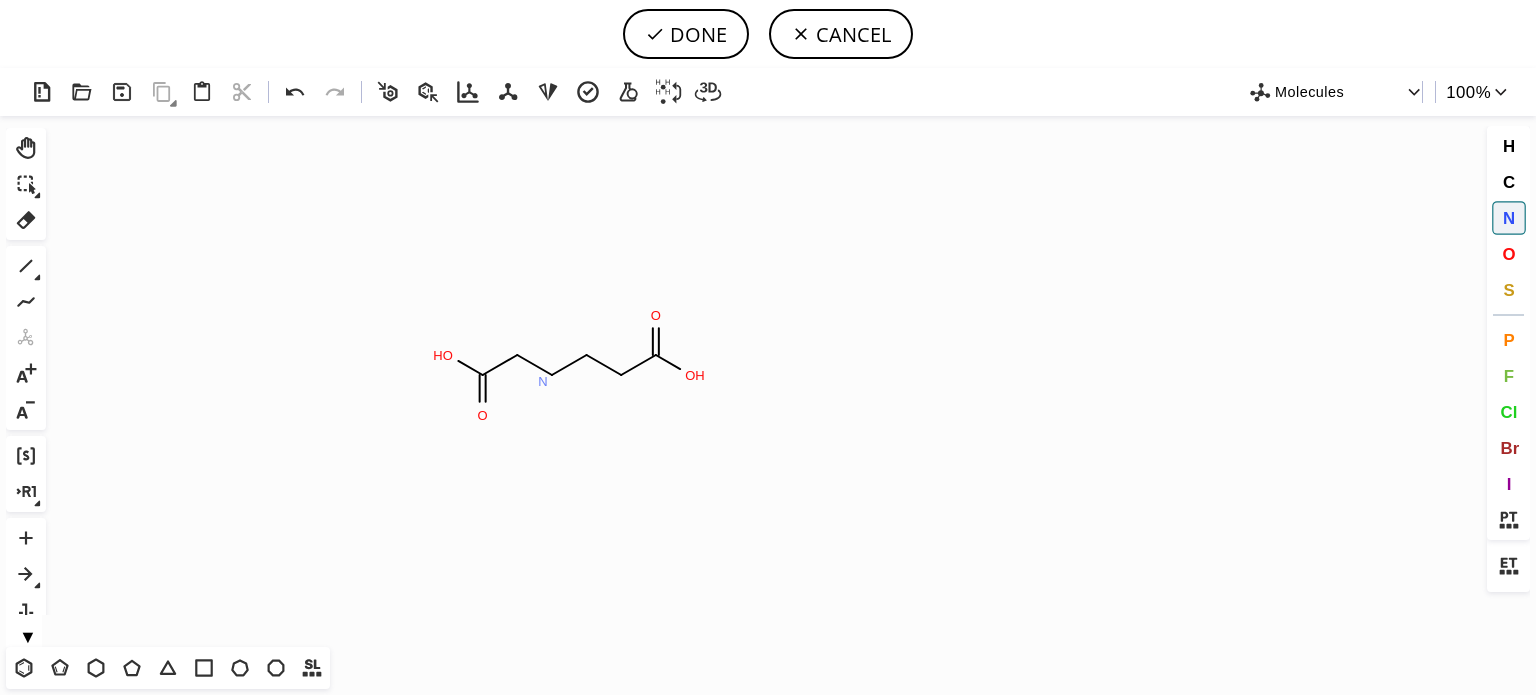 click on "N" 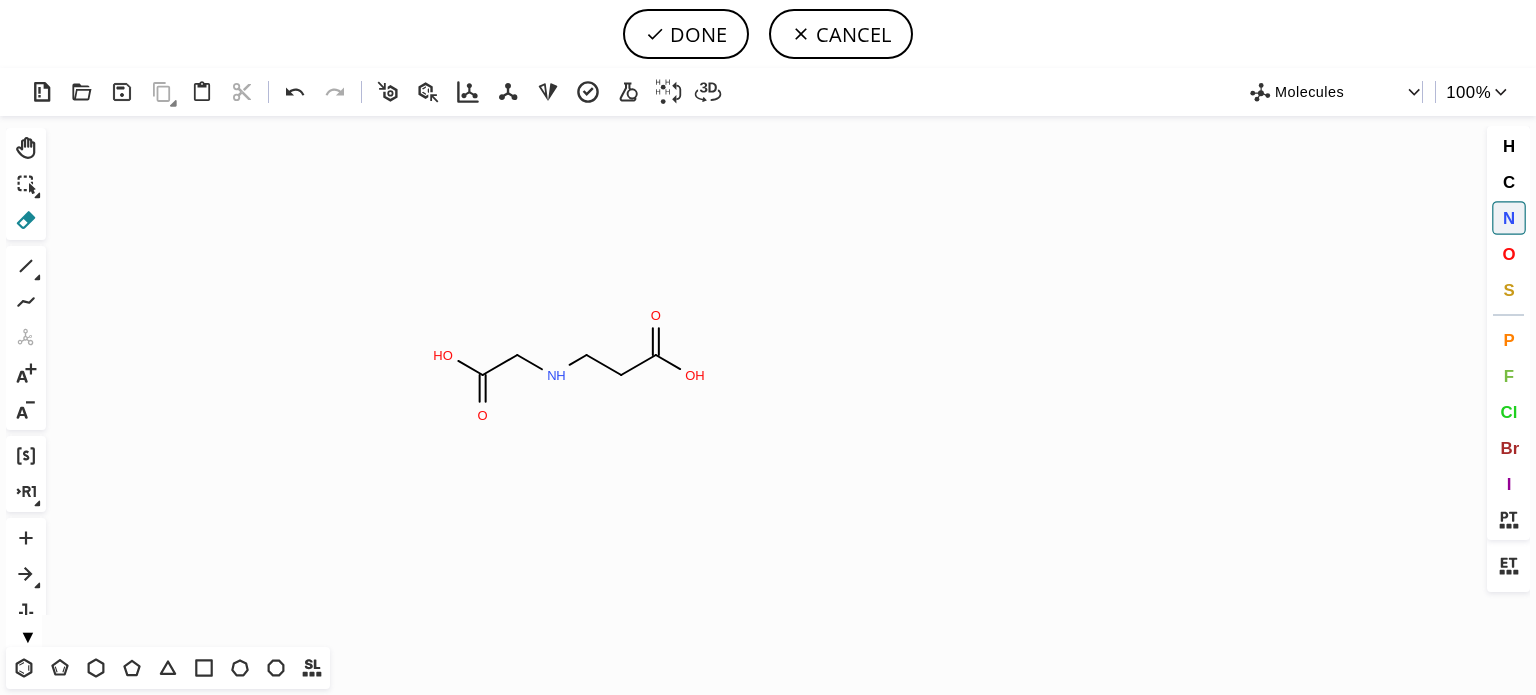 click 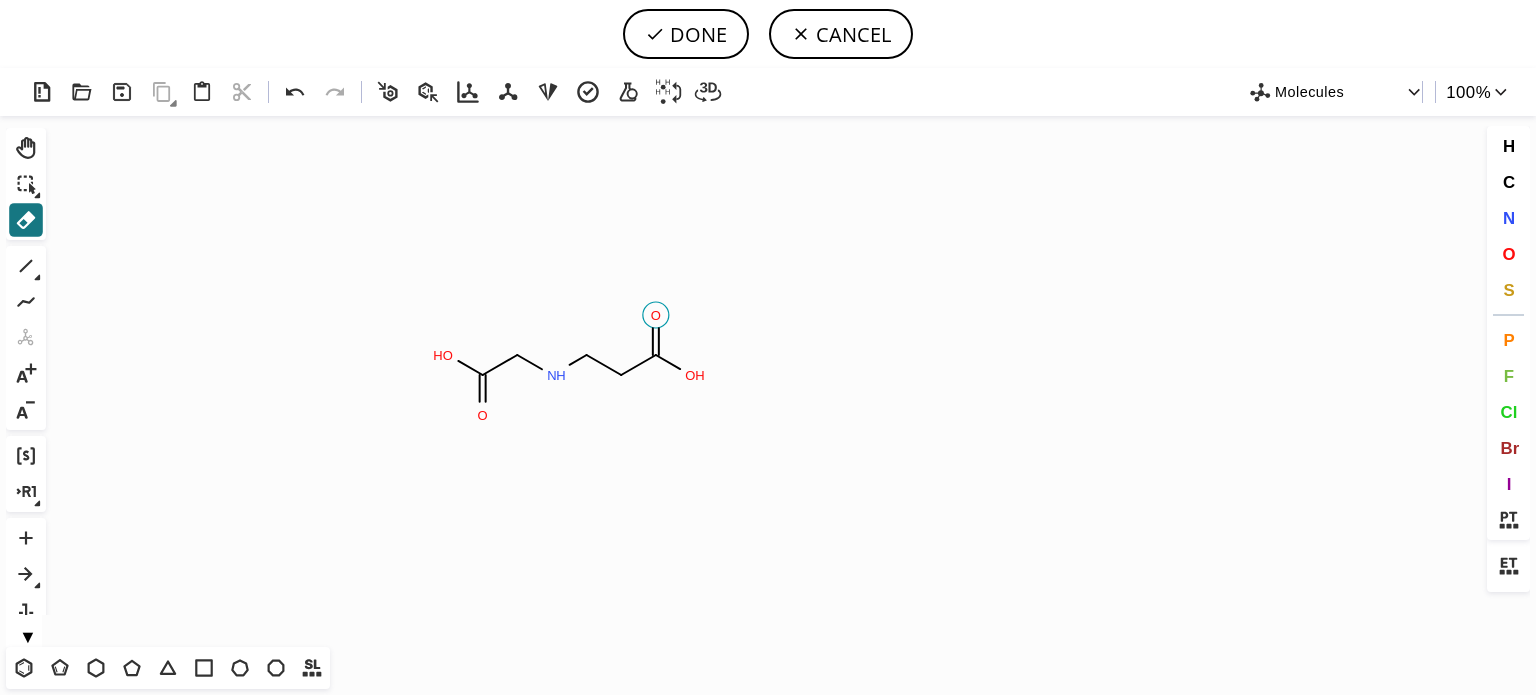 click 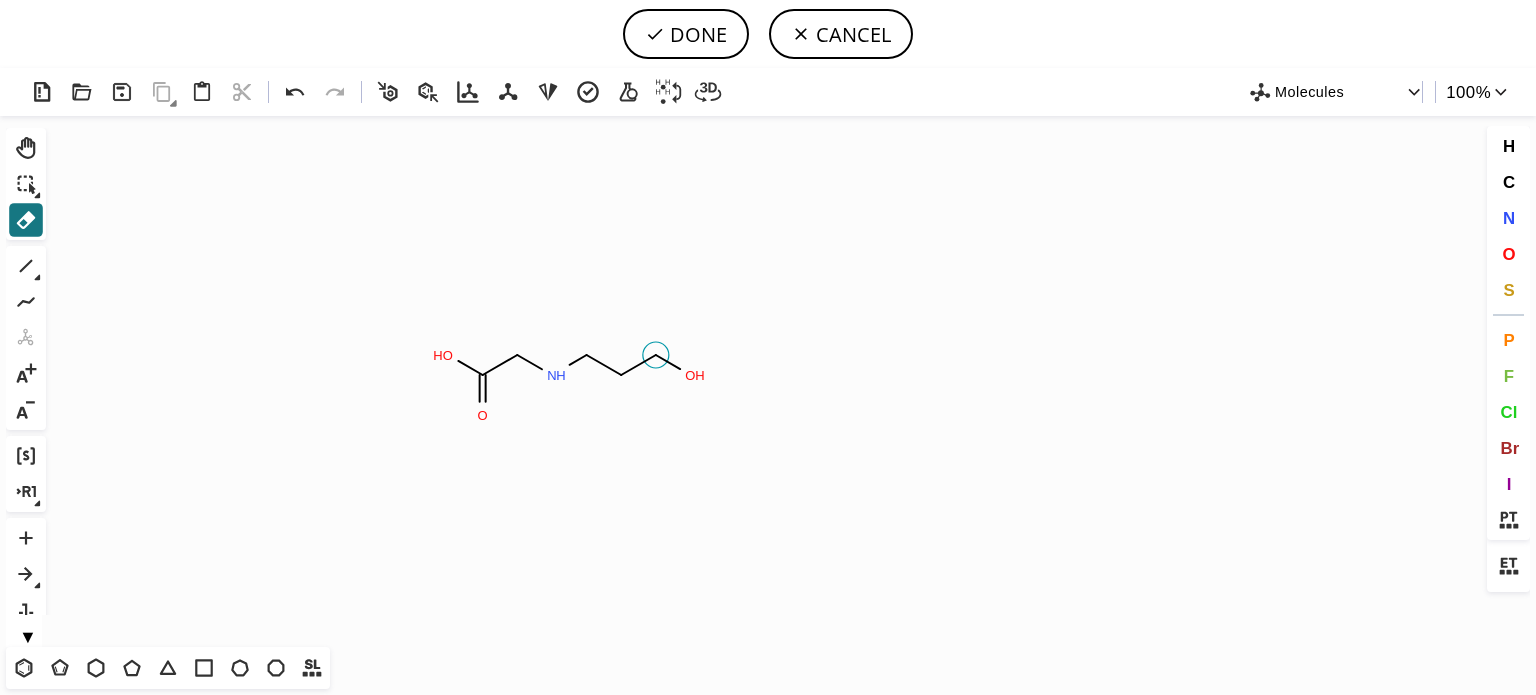 click 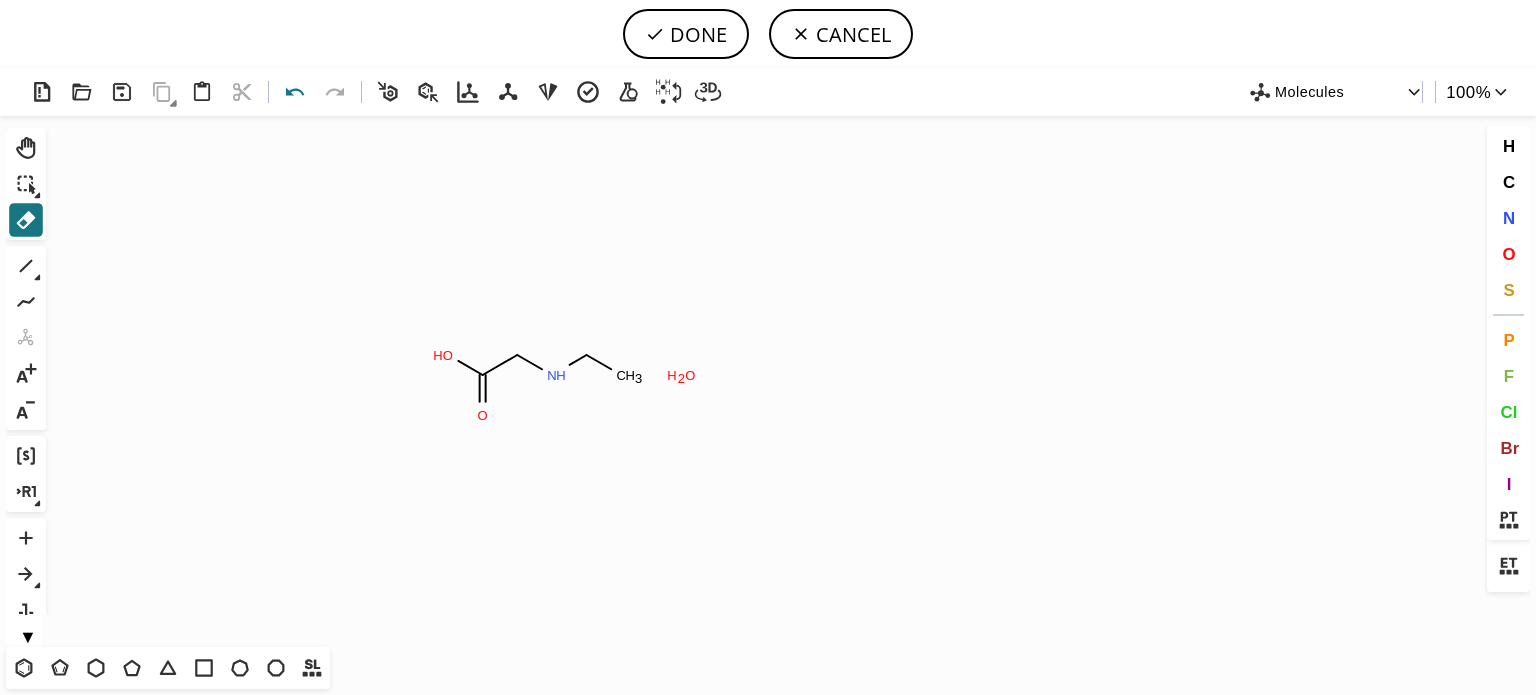 click 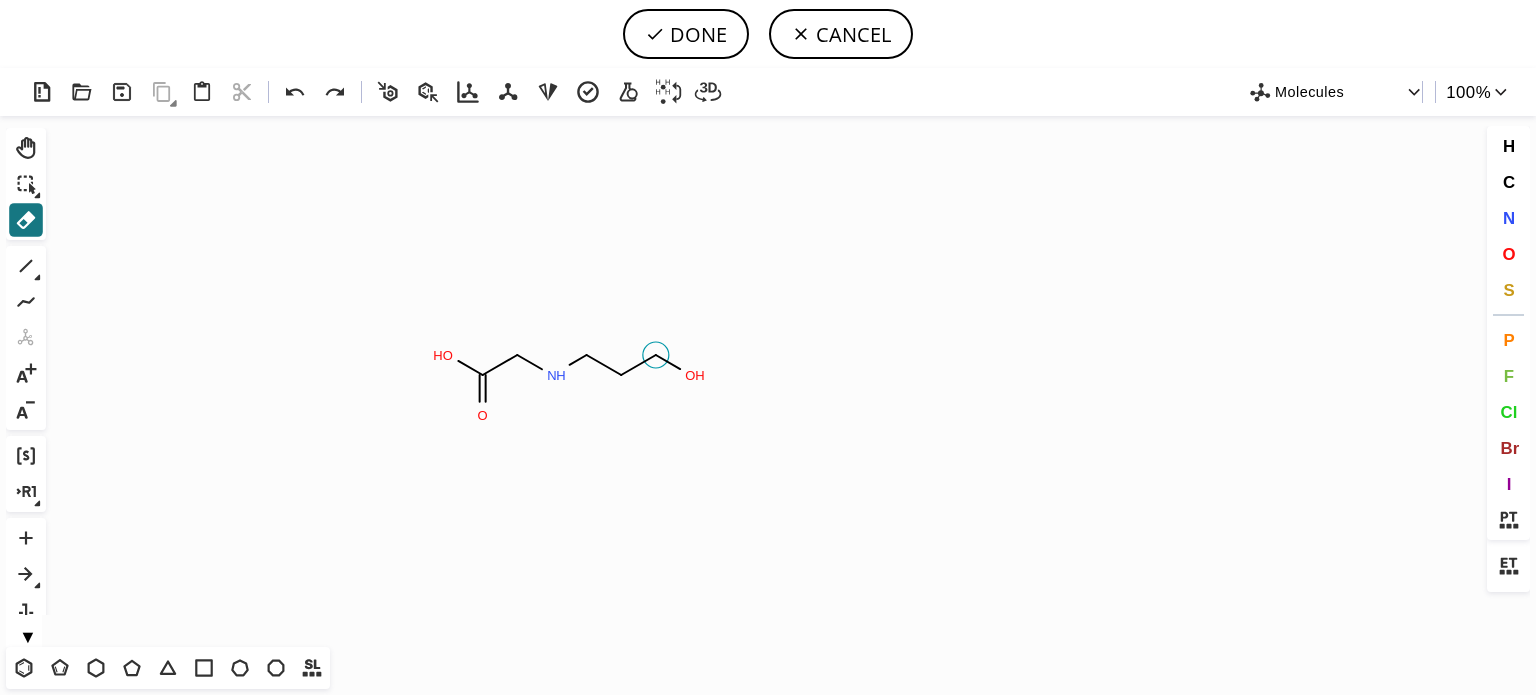 click 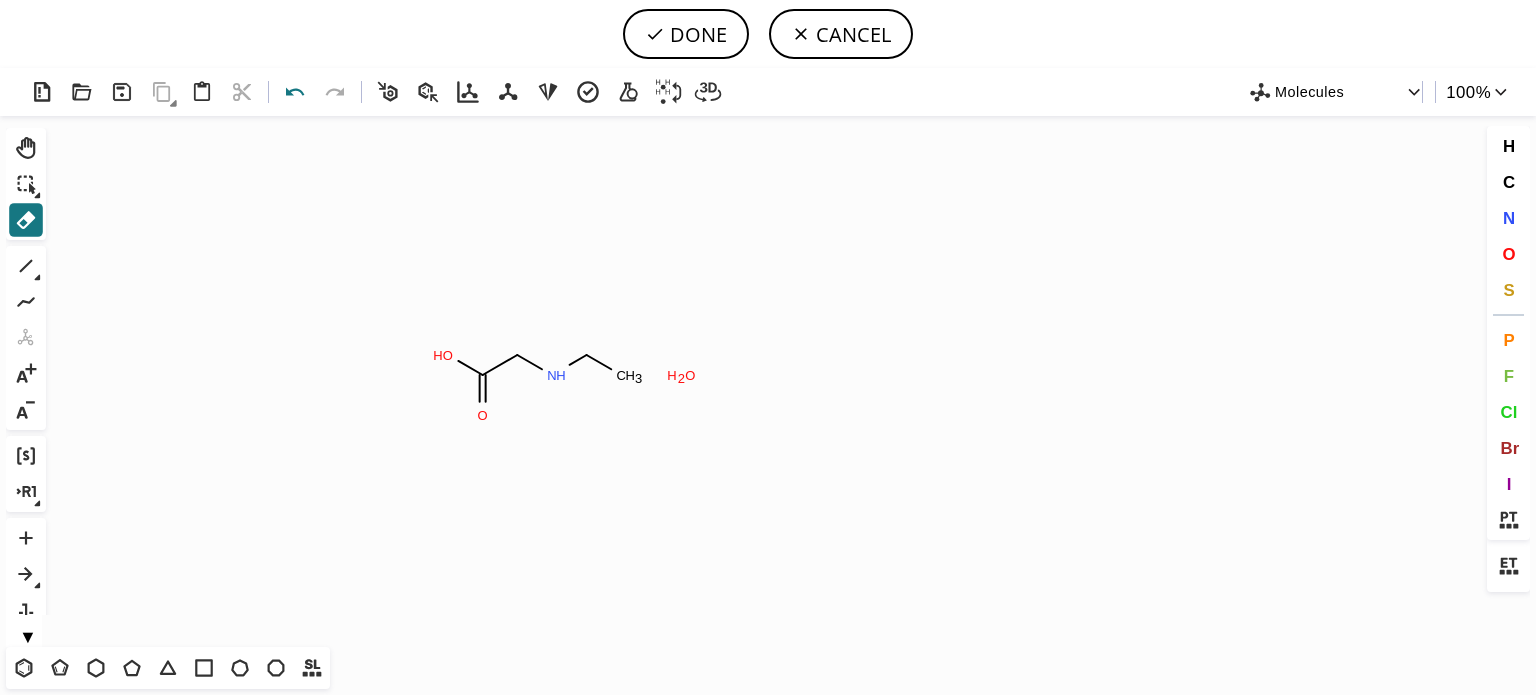 click 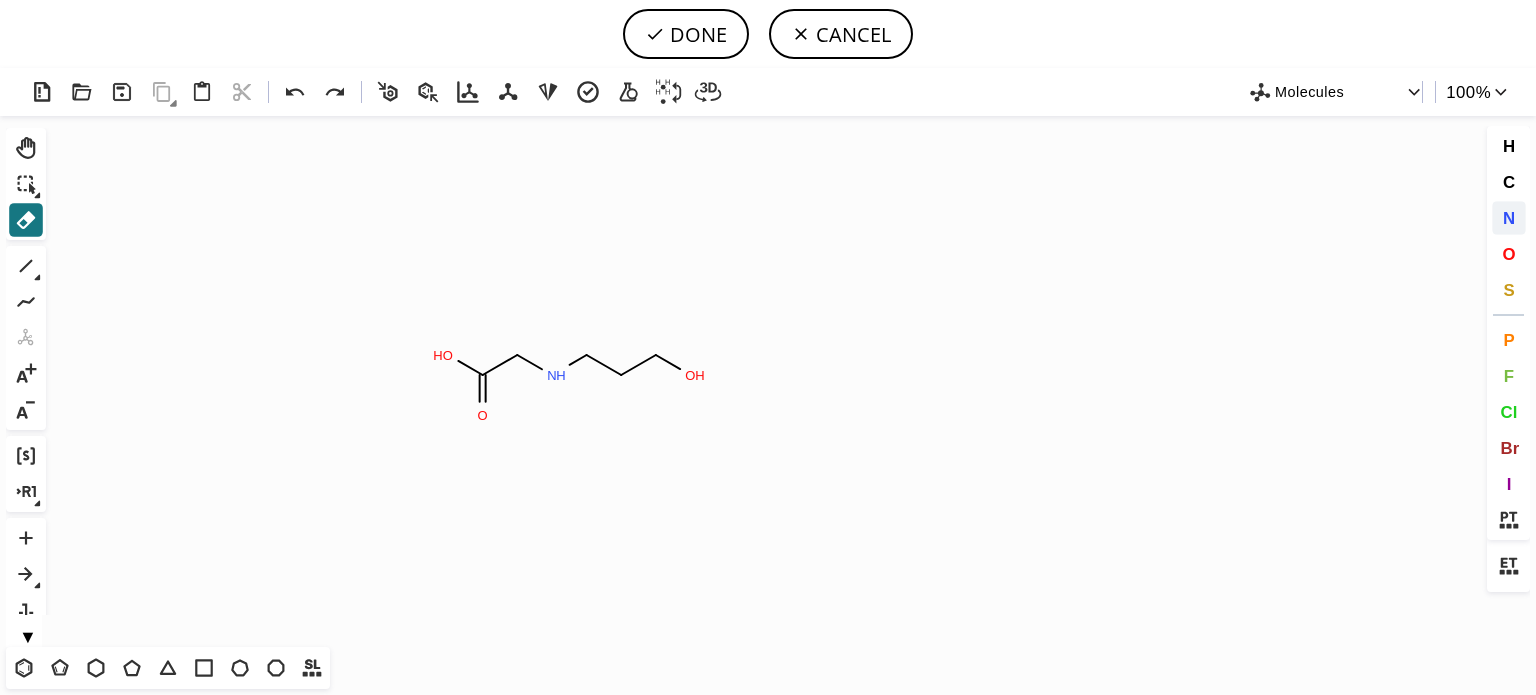 click on "N" at bounding box center [1508, 217] 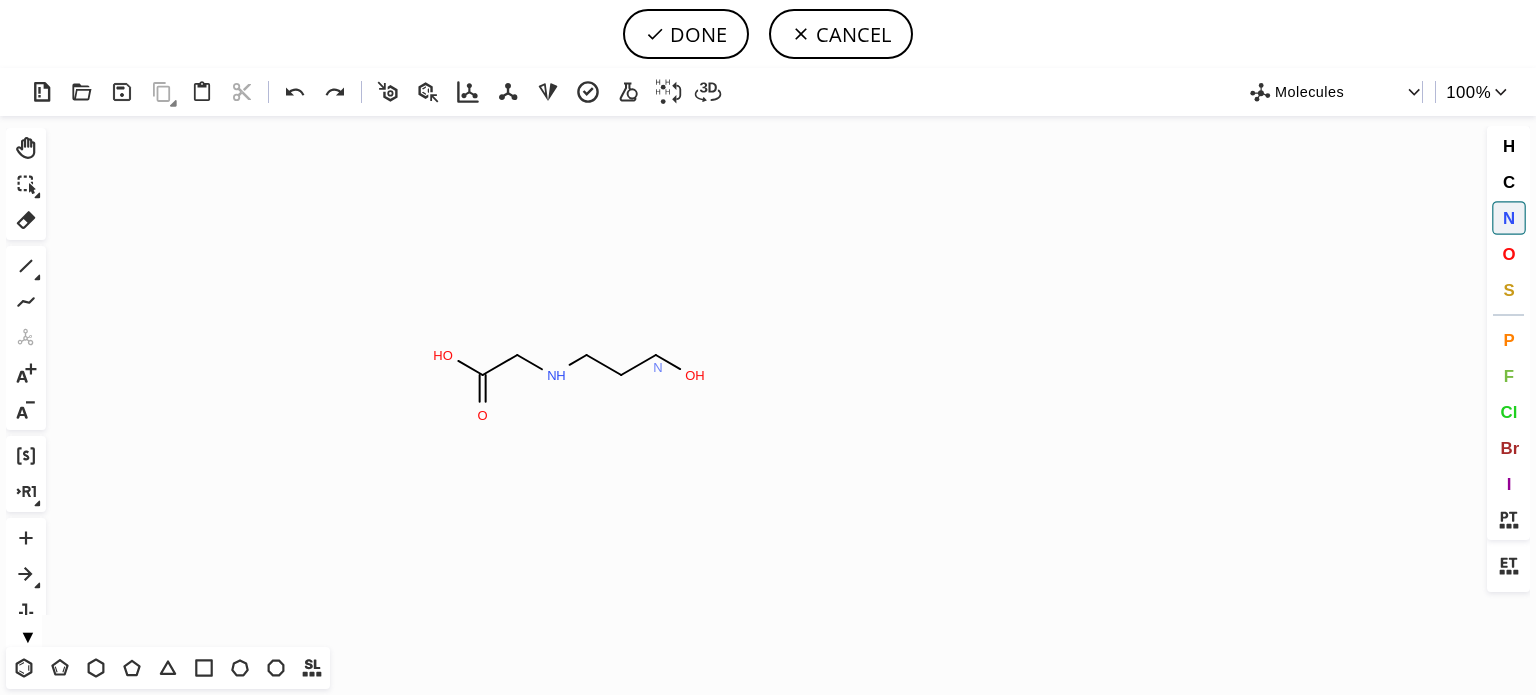 click on "N" 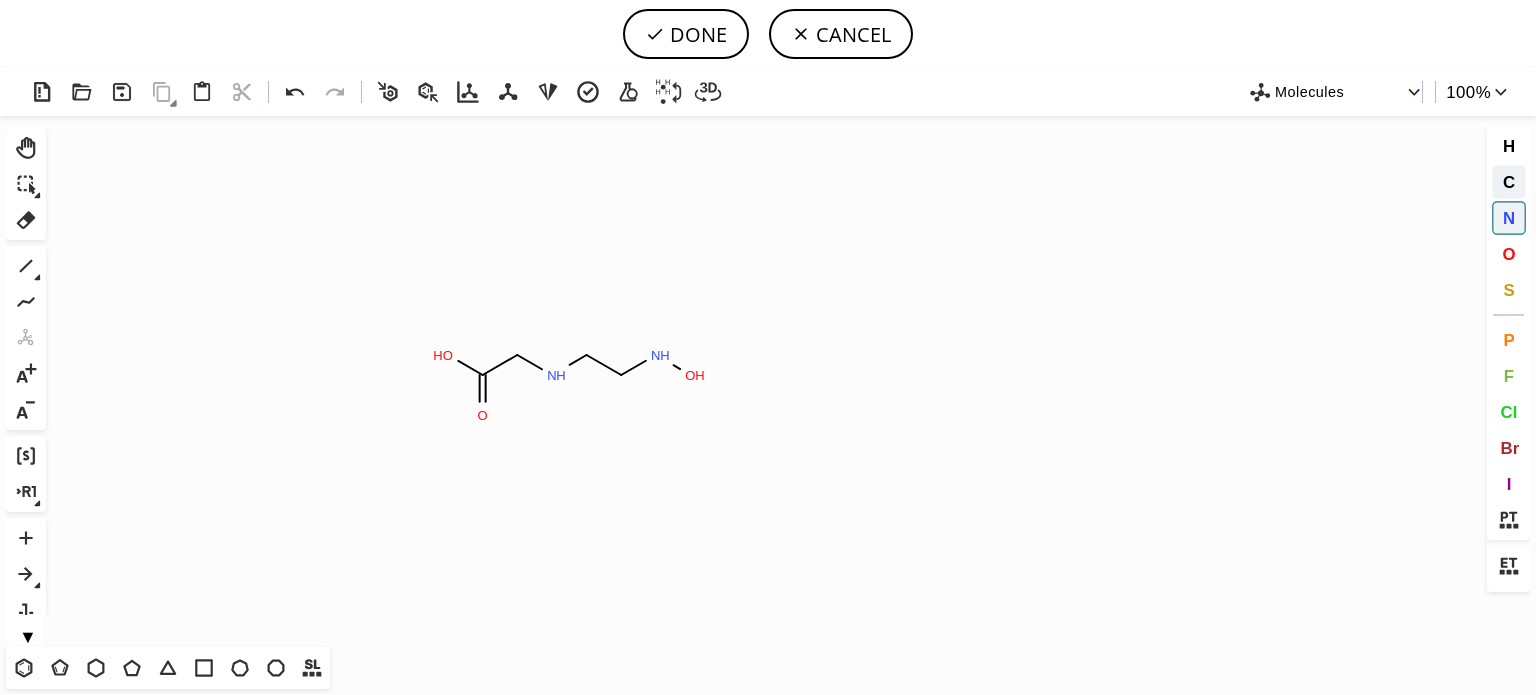 click on "C" at bounding box center [1509, 182] 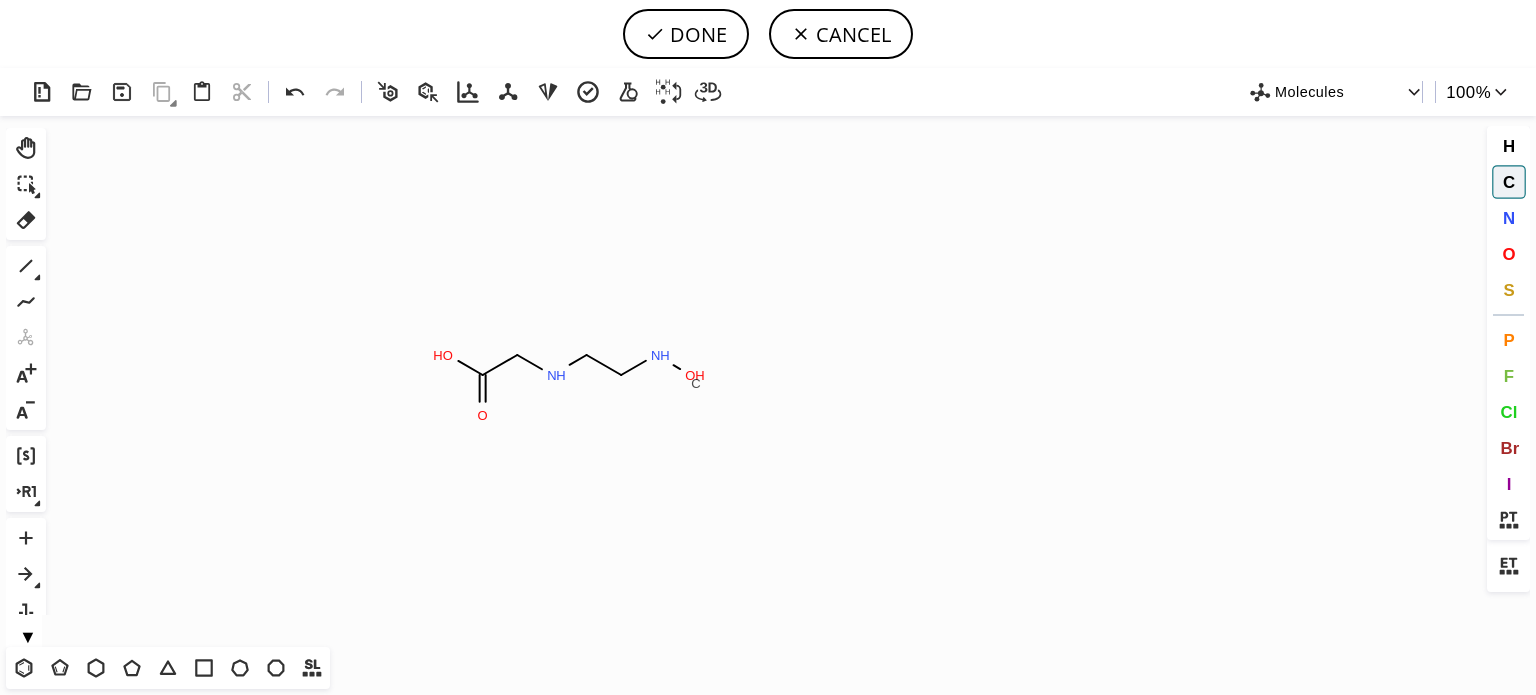 click on "C" 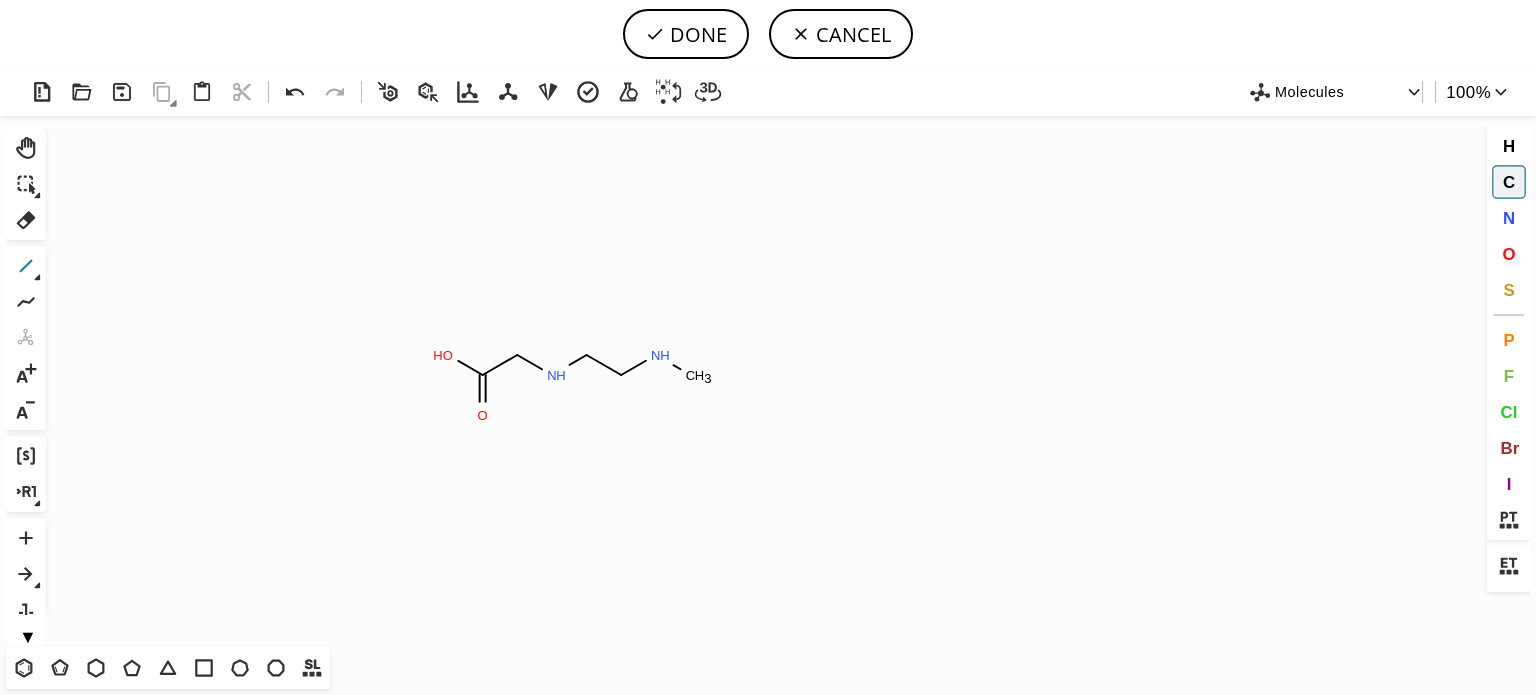click 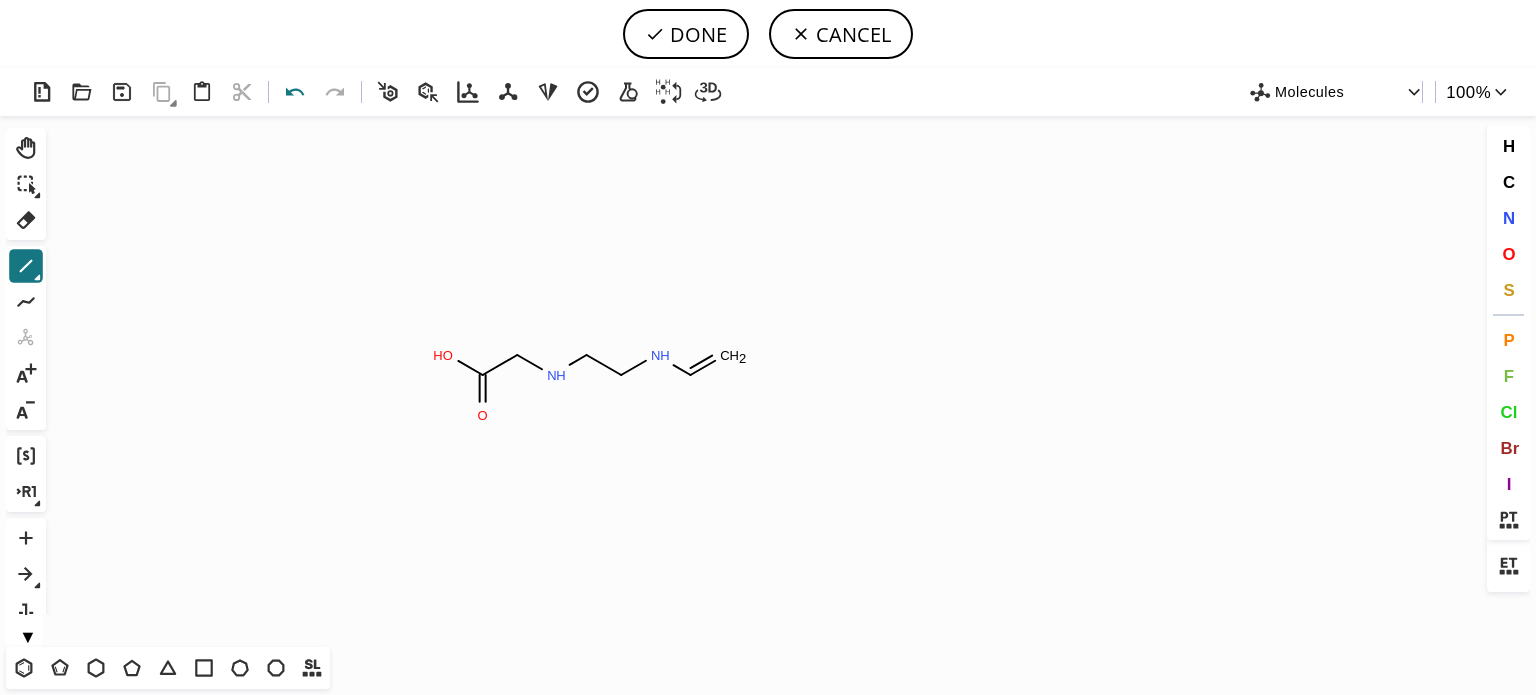click 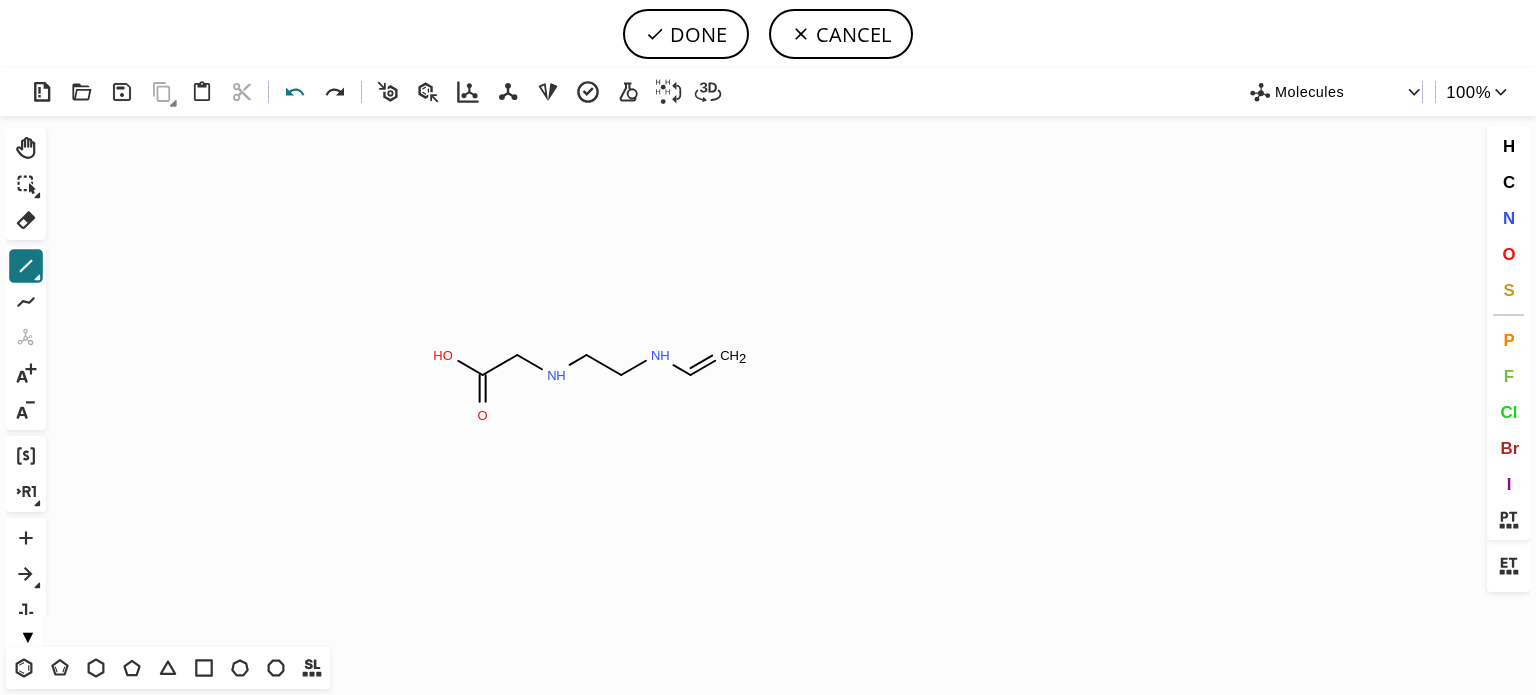 click 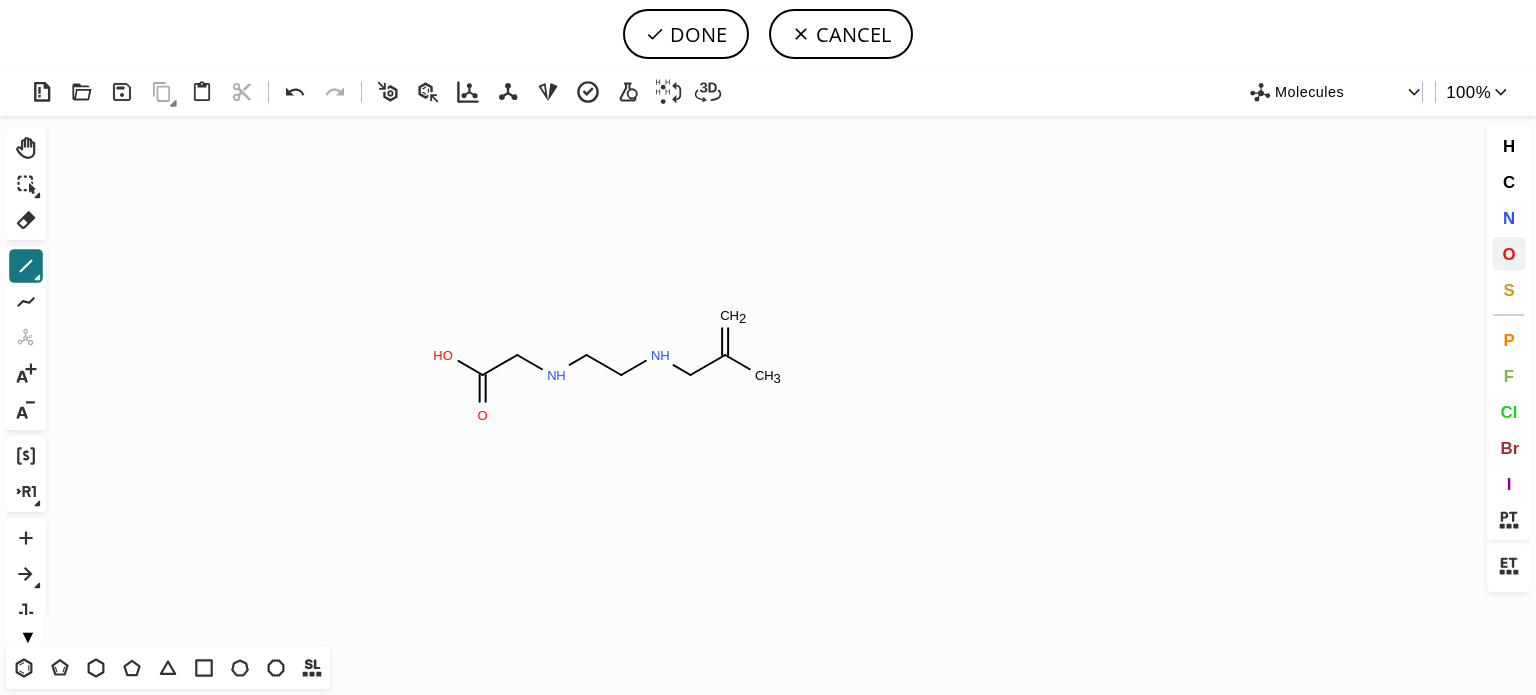 drag, startPoint x: 1505, startPoint y: 247, endPoint x: 1491, endPoint y: 239, distance: 16.124516 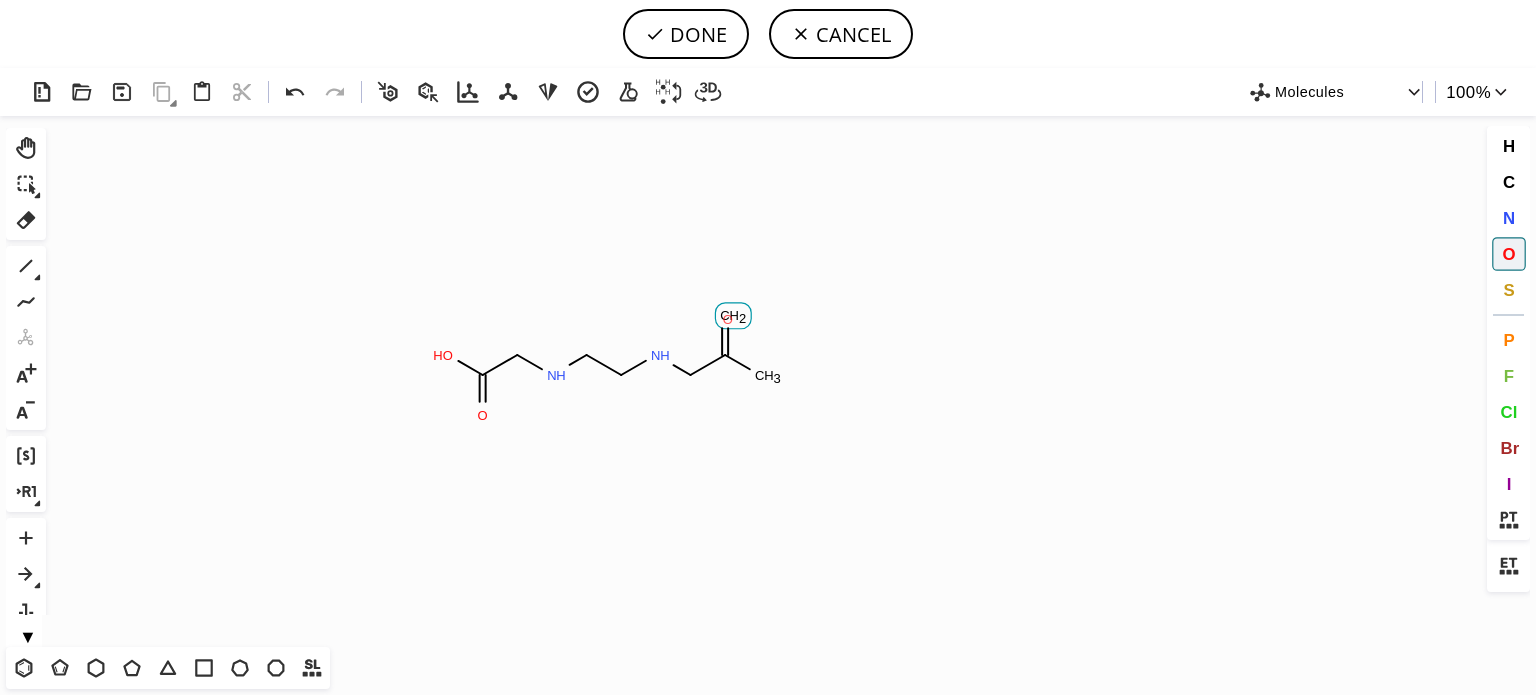 click on "O" 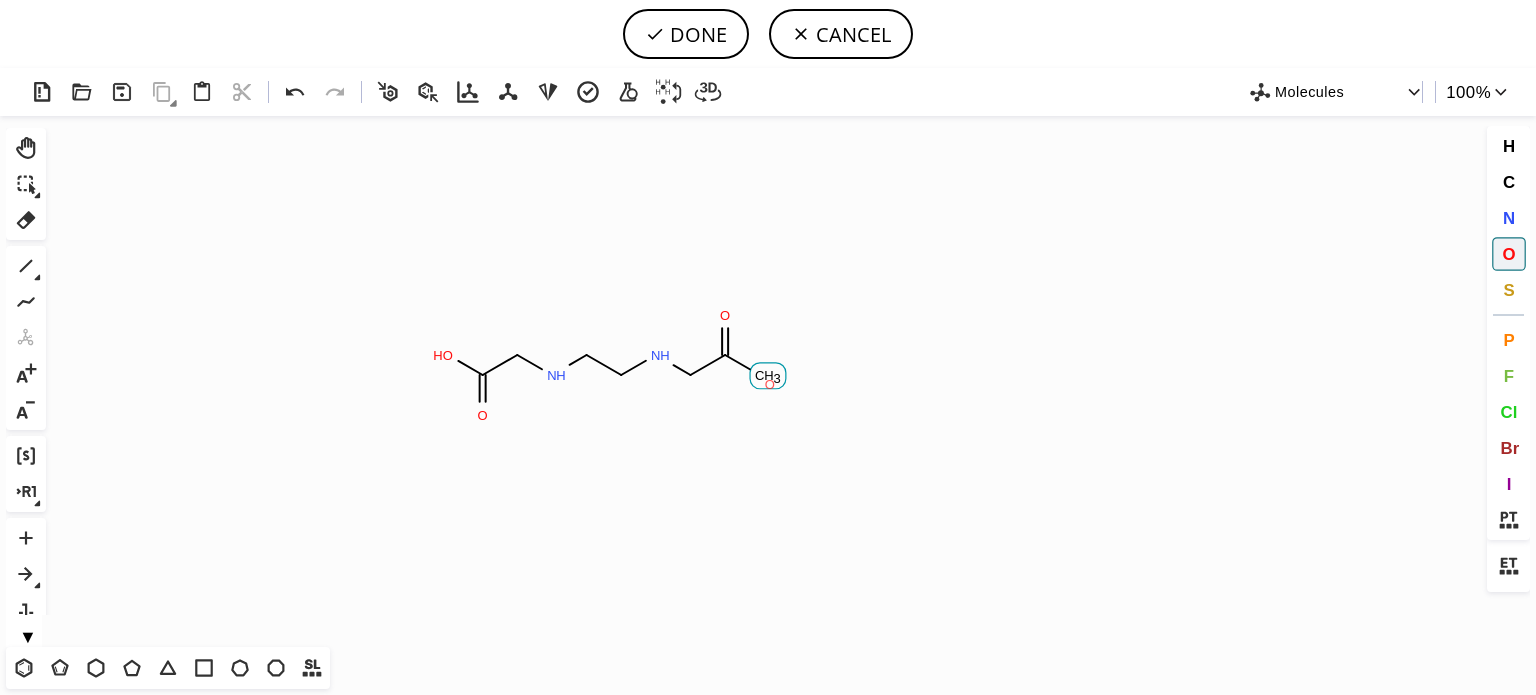 click on "O" 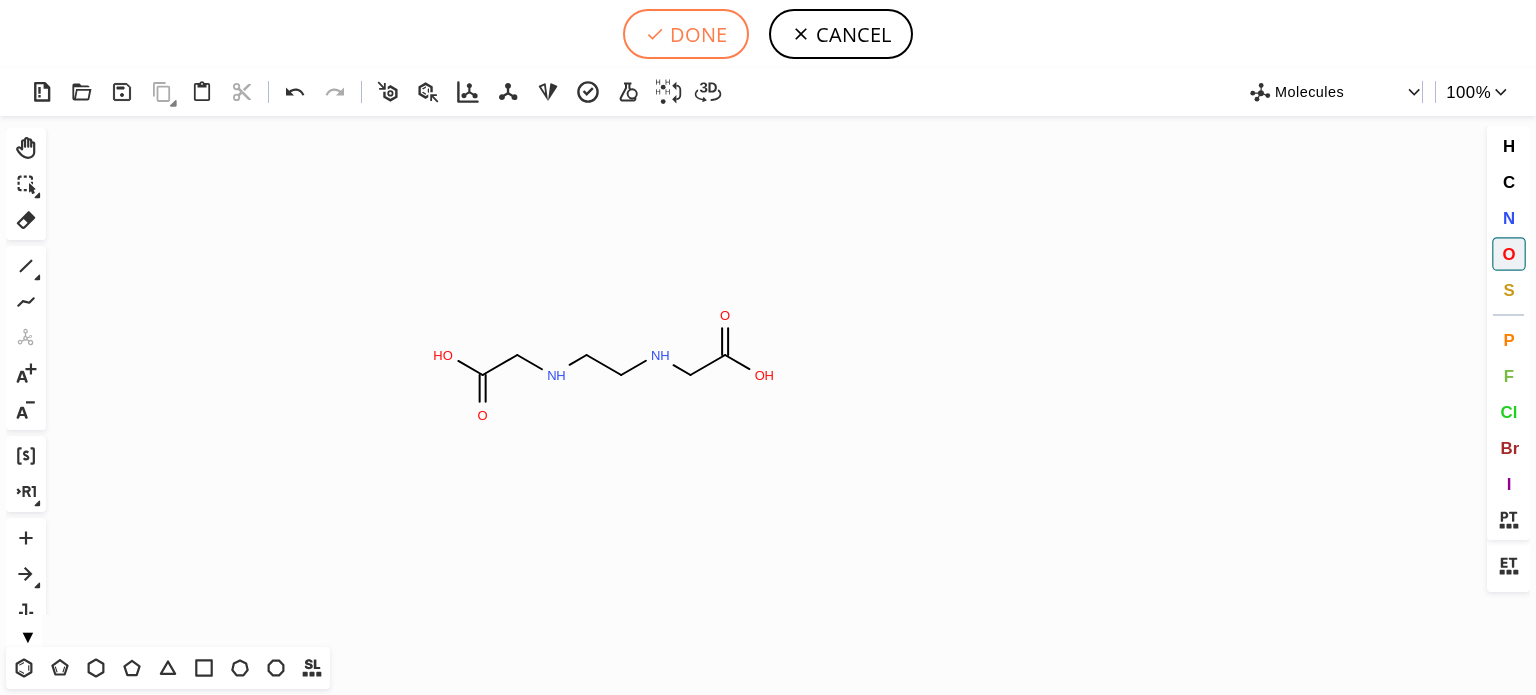 click on "DONE" at bounding box center [686, 34] 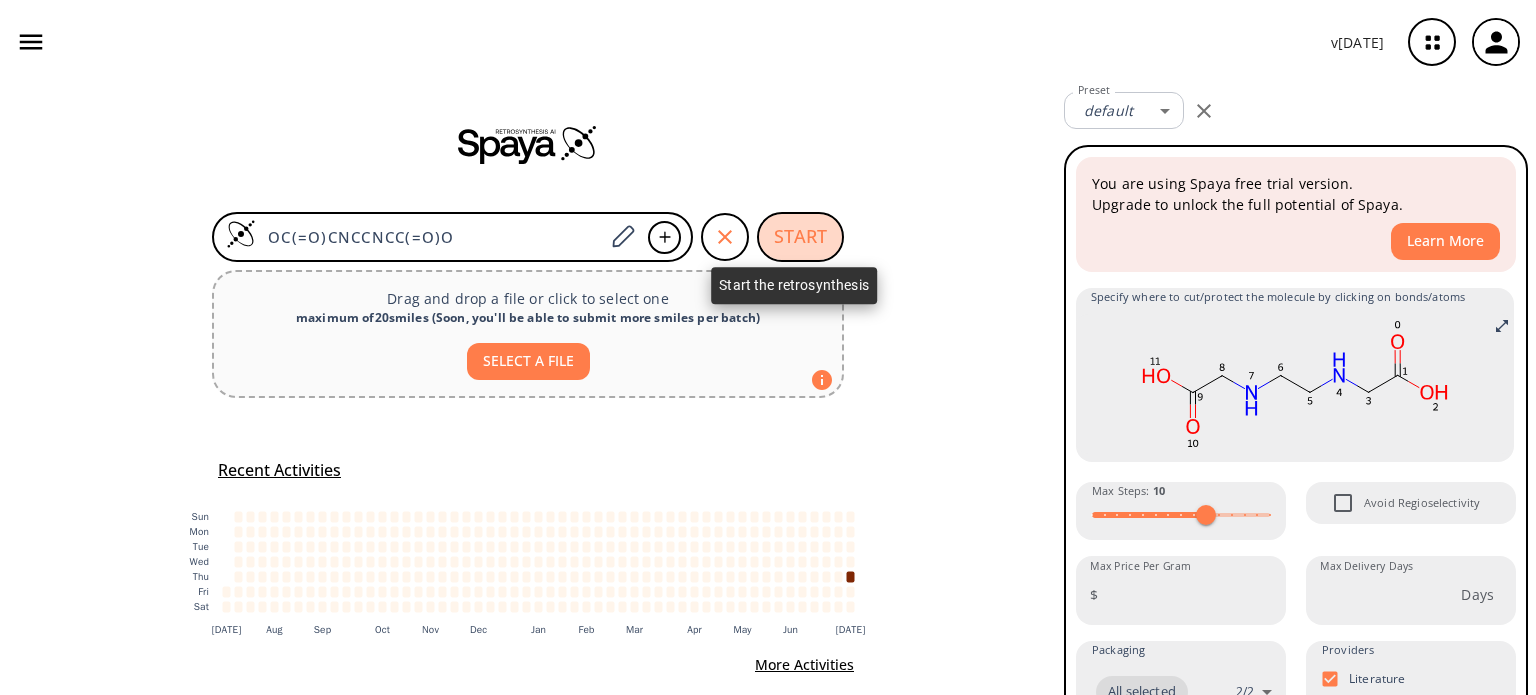 click on "START" at bounding box center (800, 237) 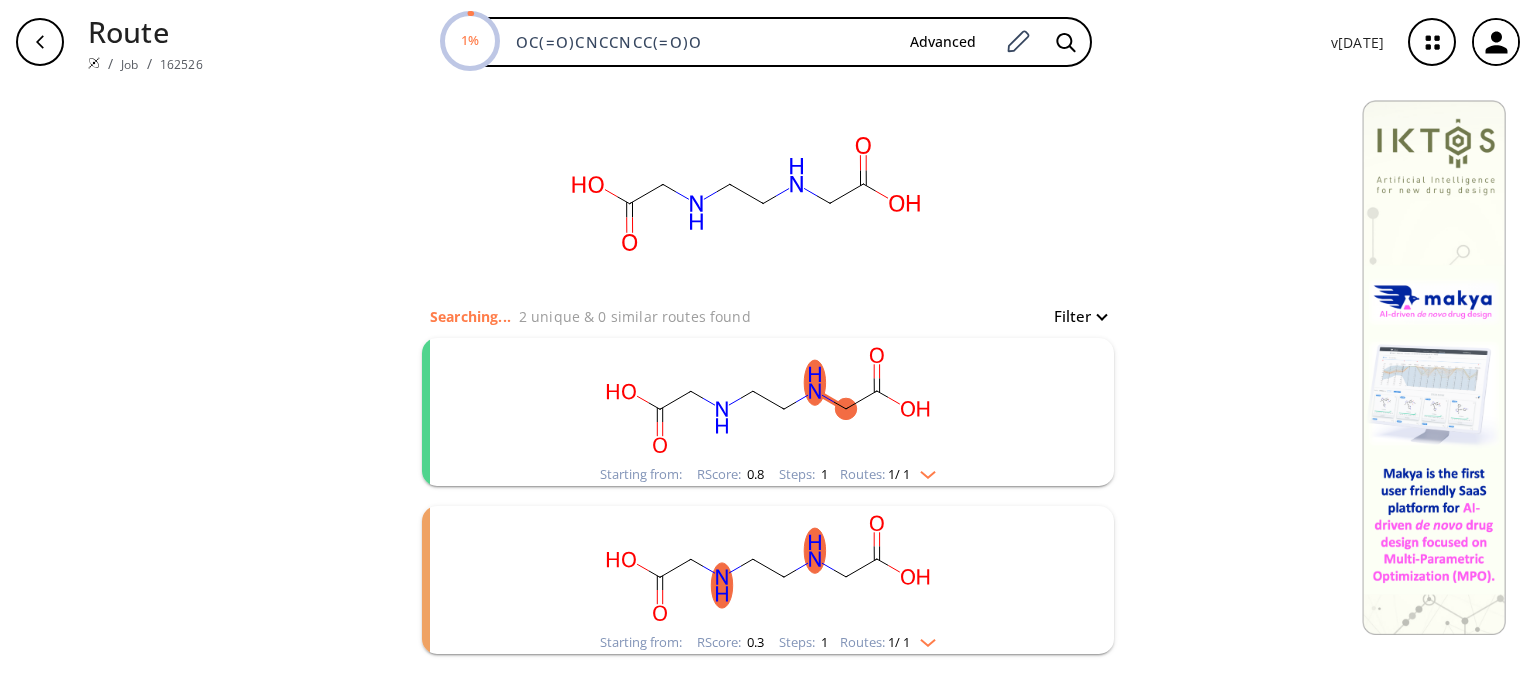 click on "Starting from: RScore :   0.8   Steps :   1   Routes:   1  / 1" at bounding box center (768, 412) 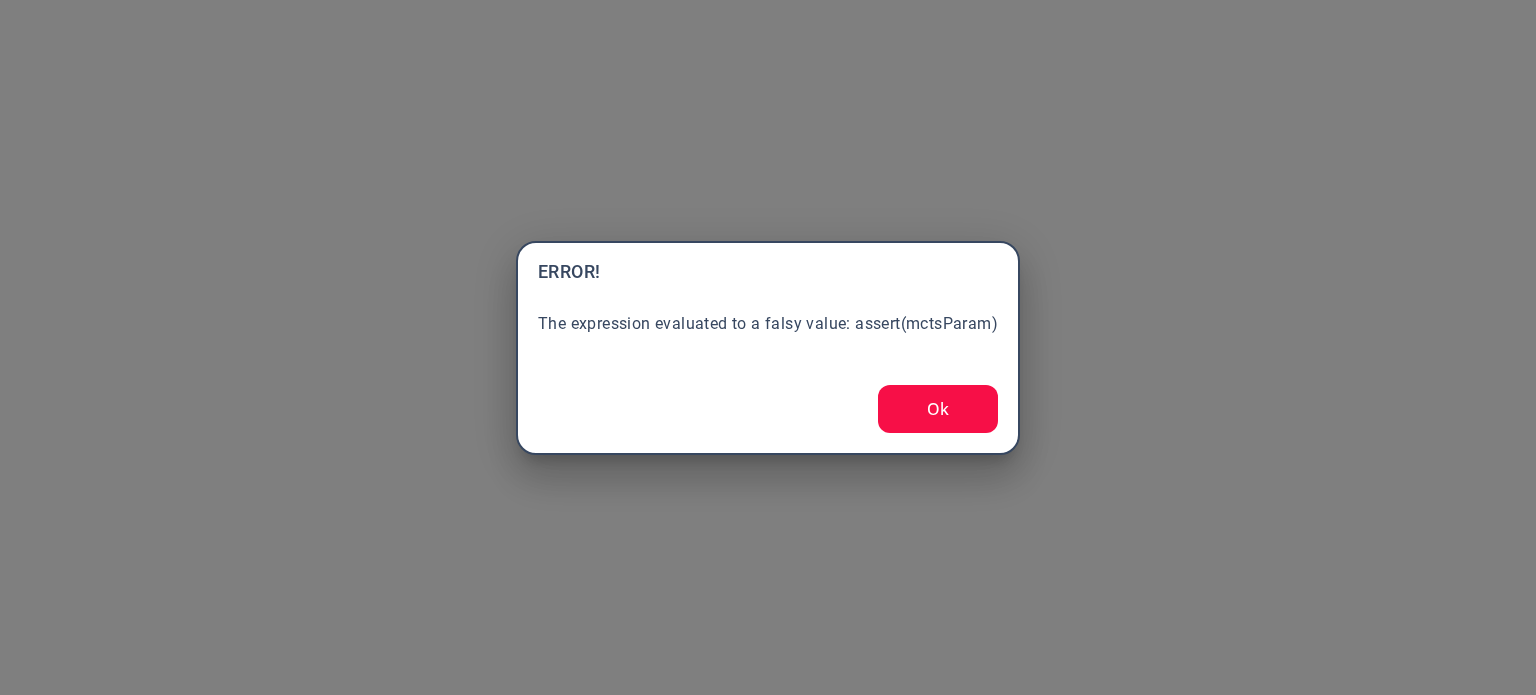 scroll, scrollTop: 0, scrollLeft: 0, axis: both 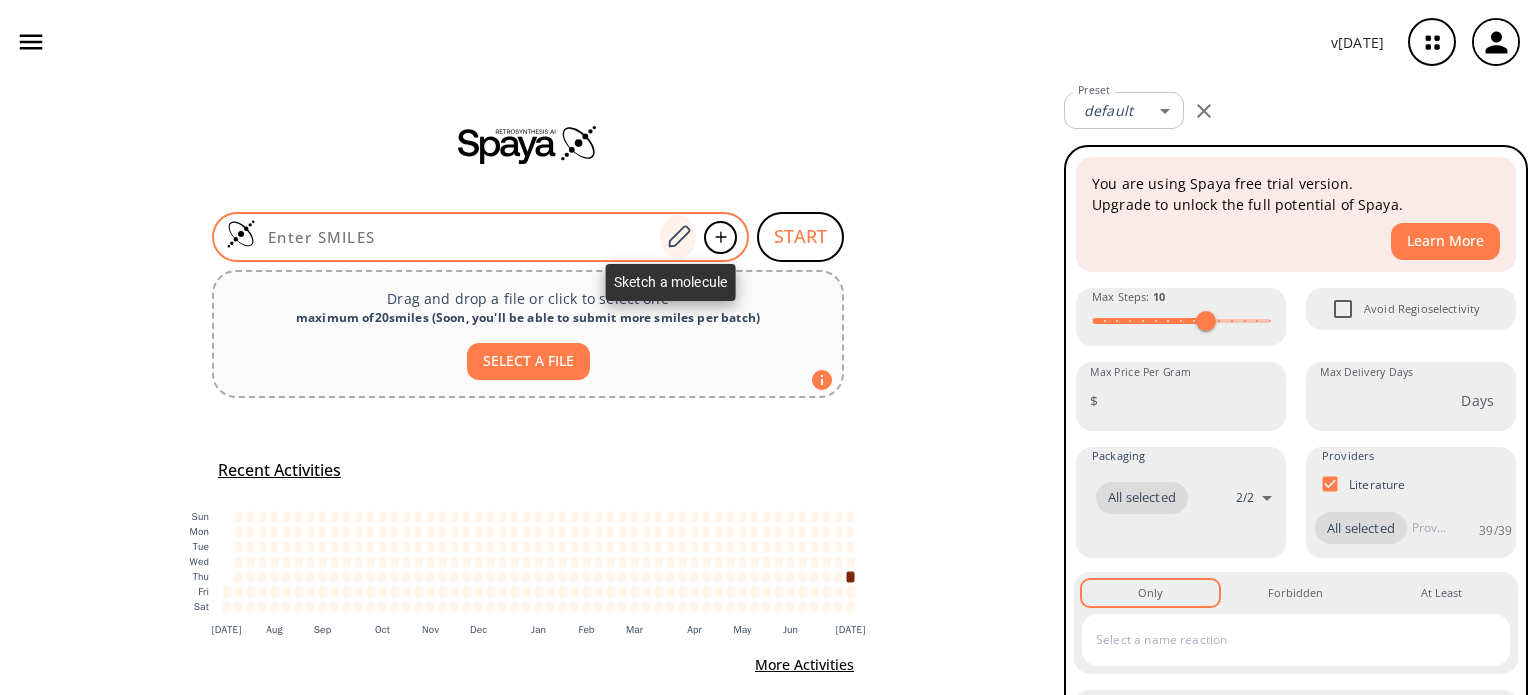 click 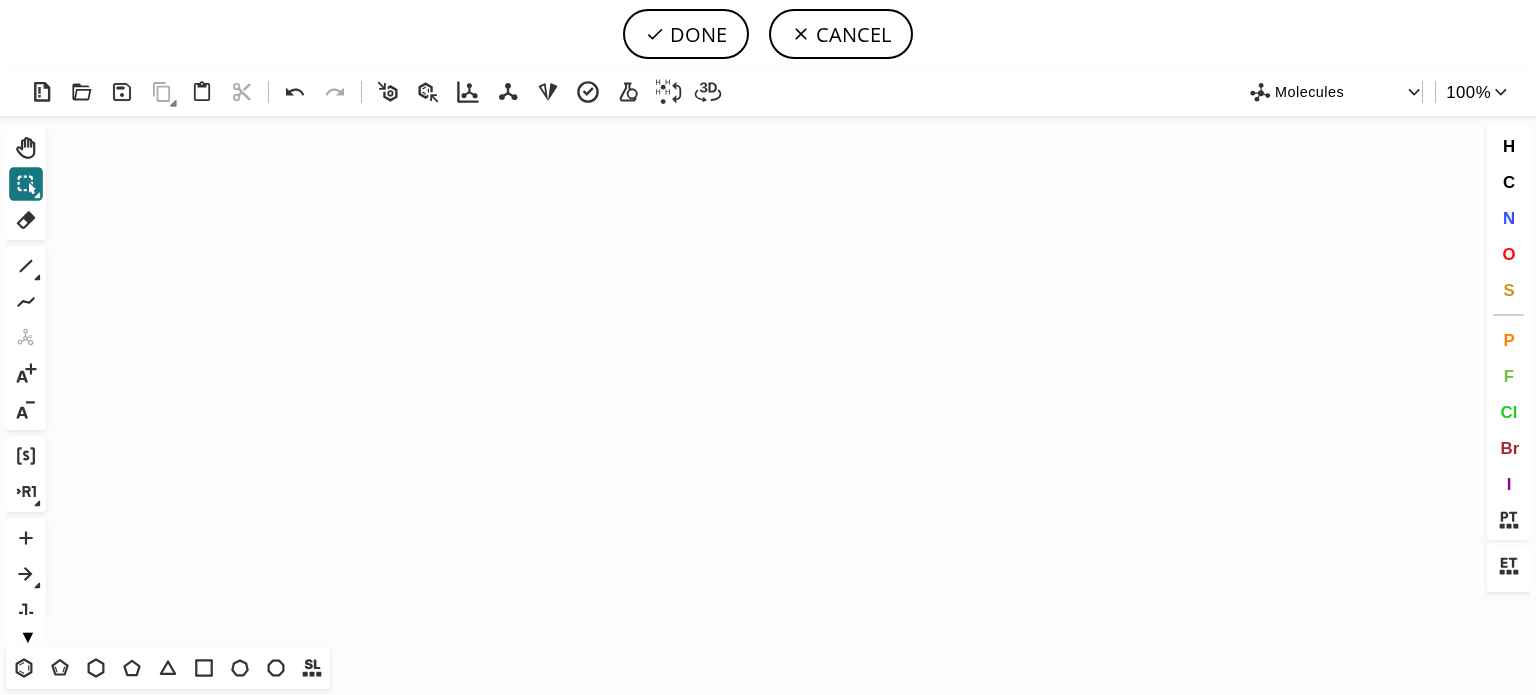 drag, startPoint x: 26, startPoint y: 299, endPoint x: 301, endPoint y: 346, distance: 278.98746 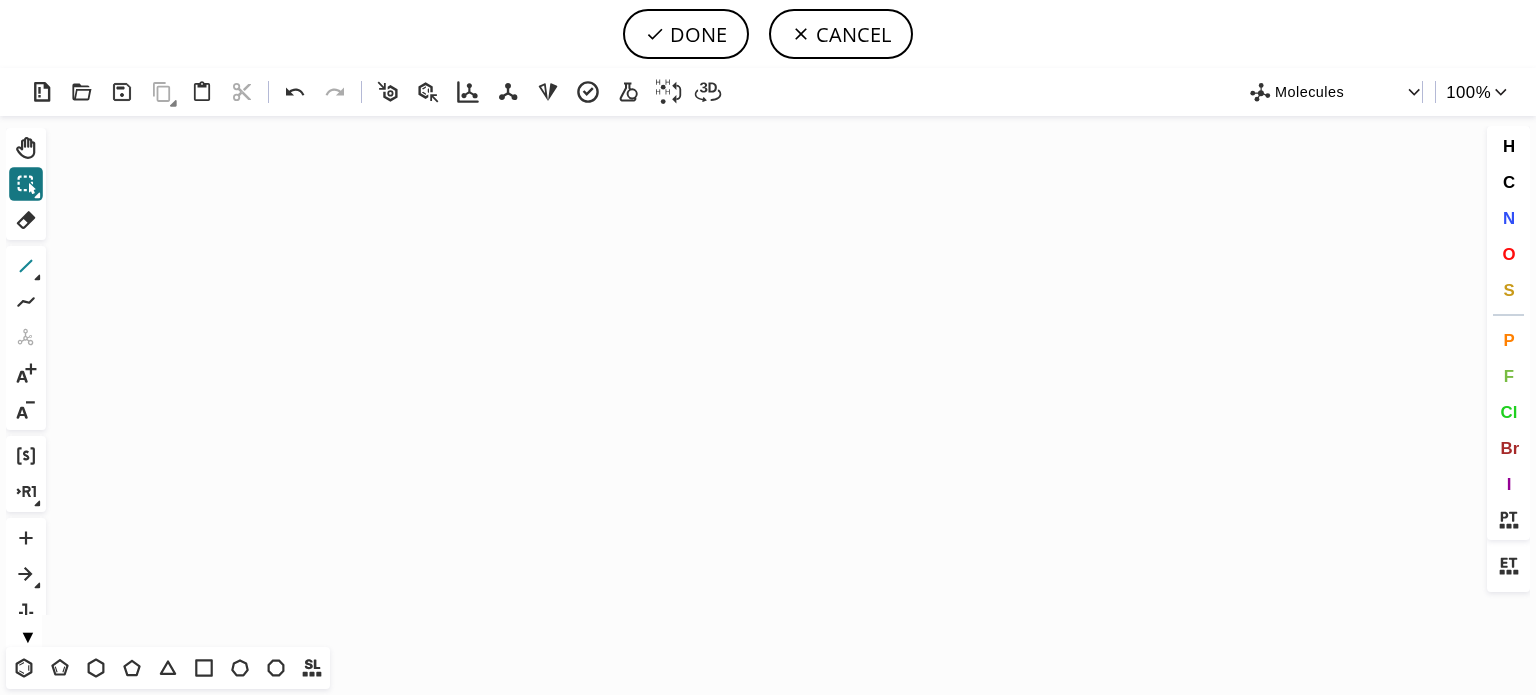 click 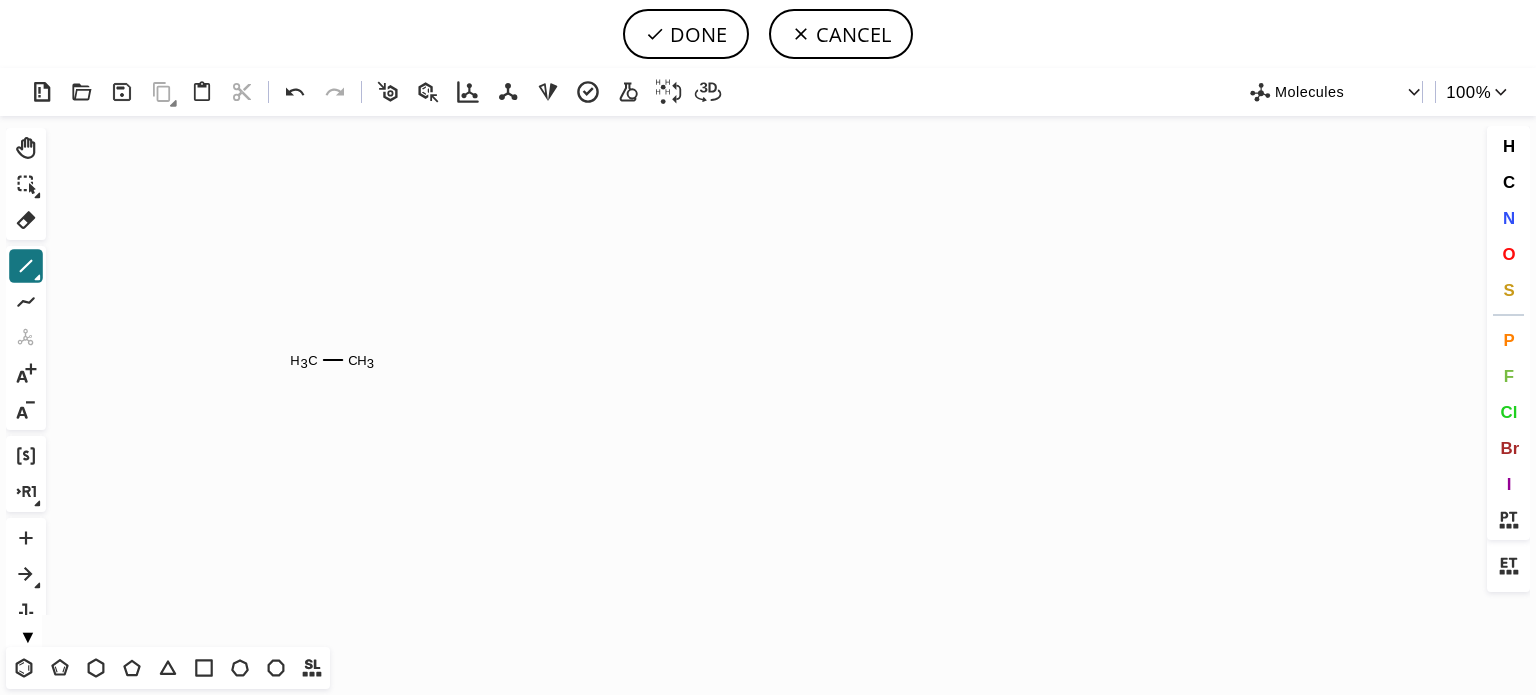 drag, startPoint x: 313, startPoint y: 360, endPoint x: 647, endPoint y: 387, distance: 335.08954 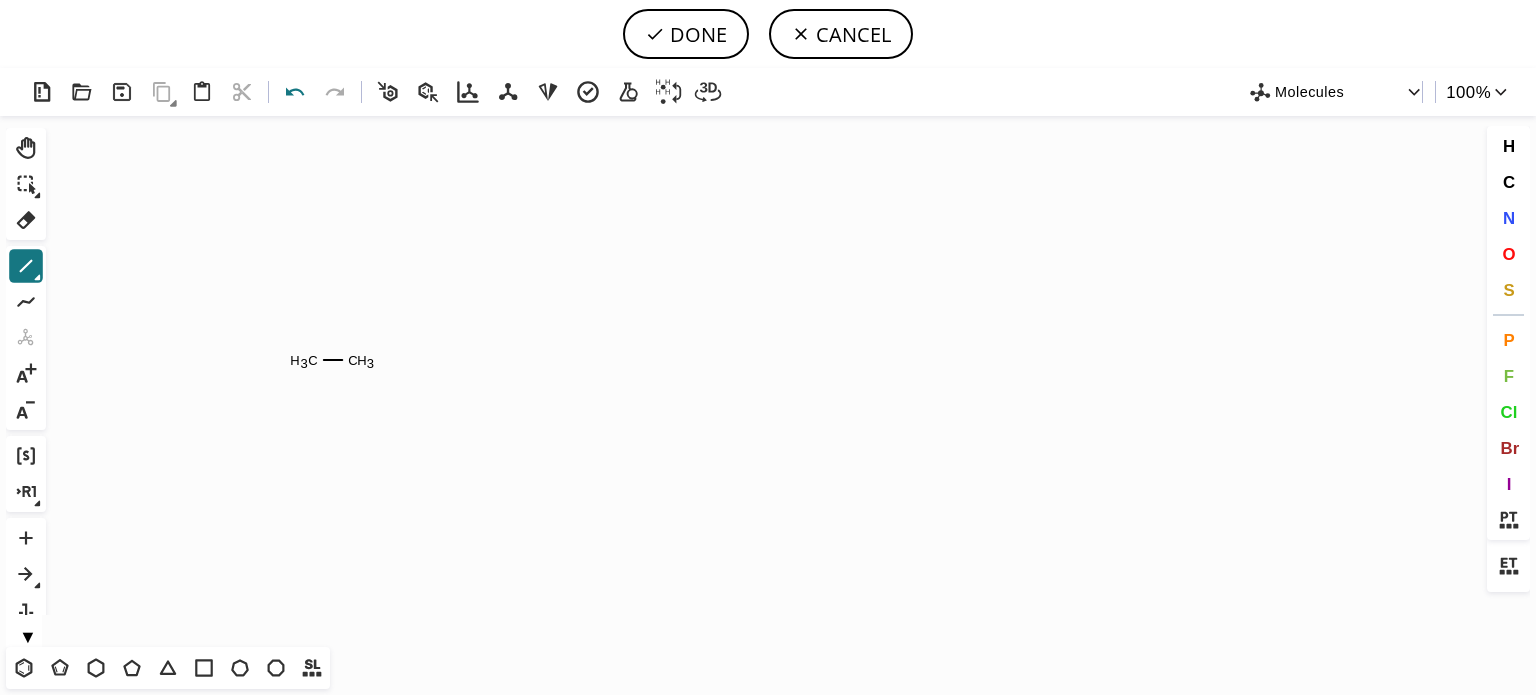 click 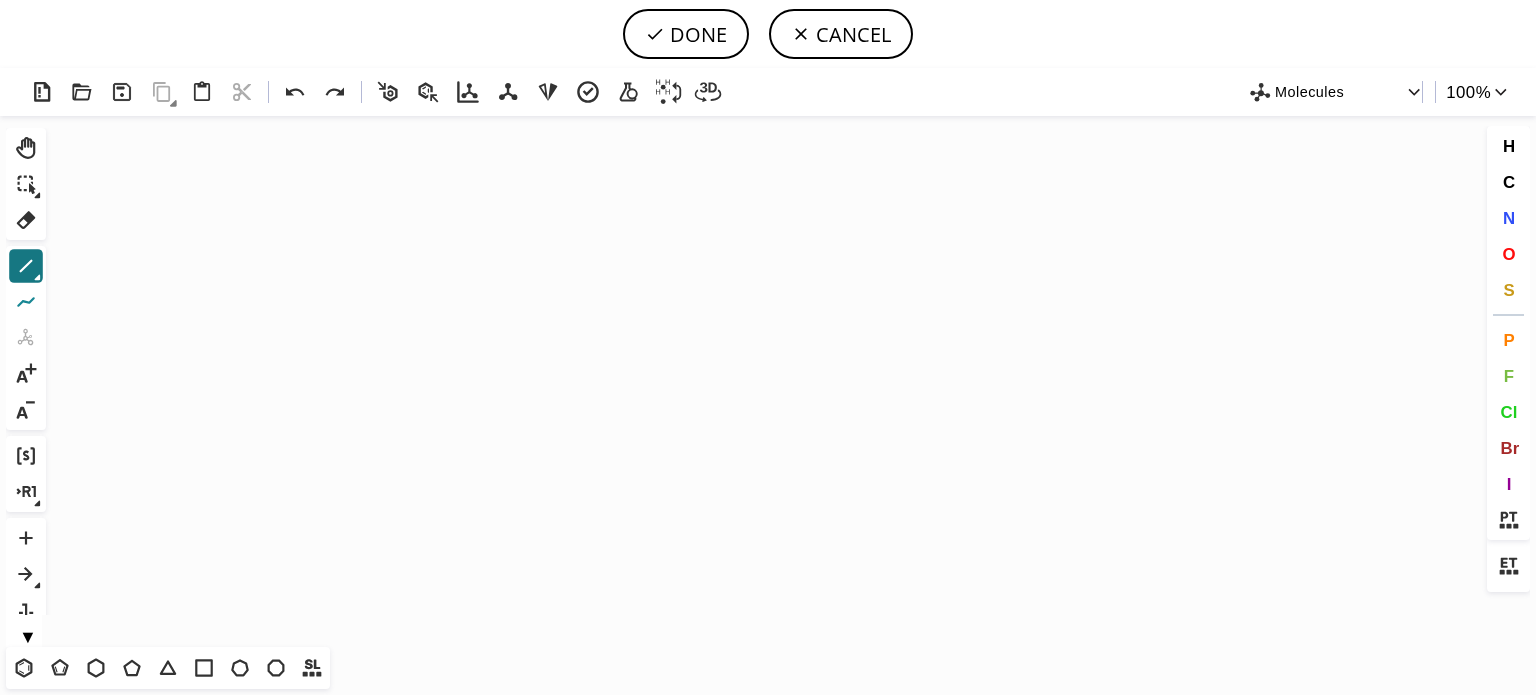 click 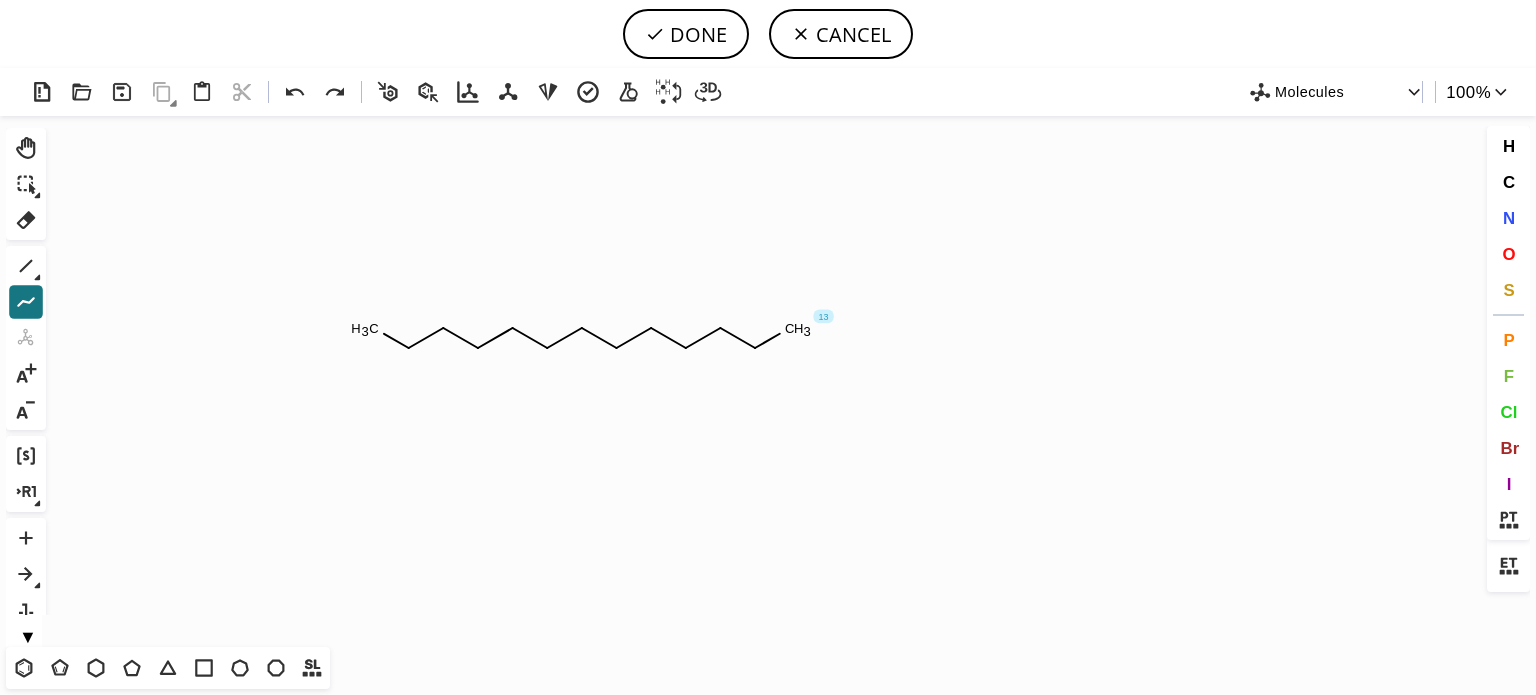 drag, startPoint x: 374, startPoint y: 328, endPoint x: 820, endPoint y: 338, distance: 446.1121 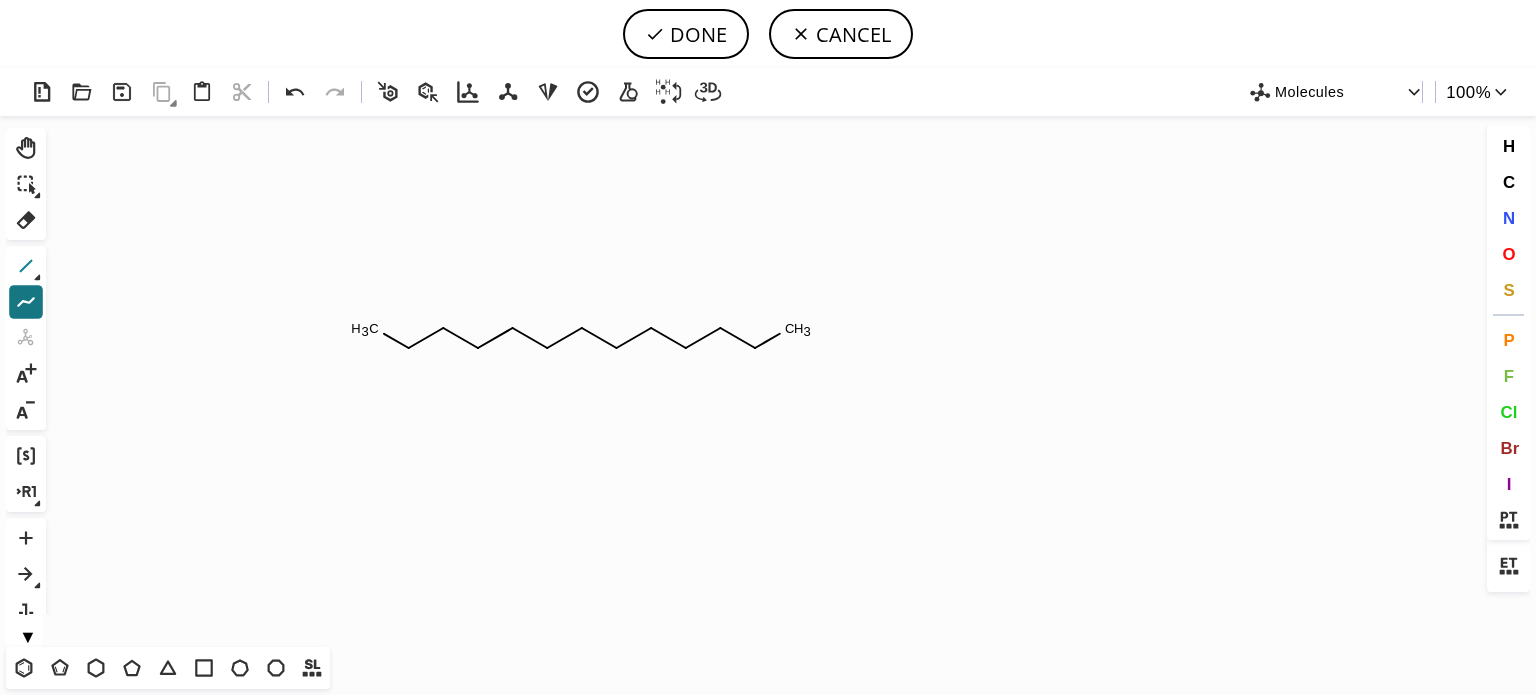 click 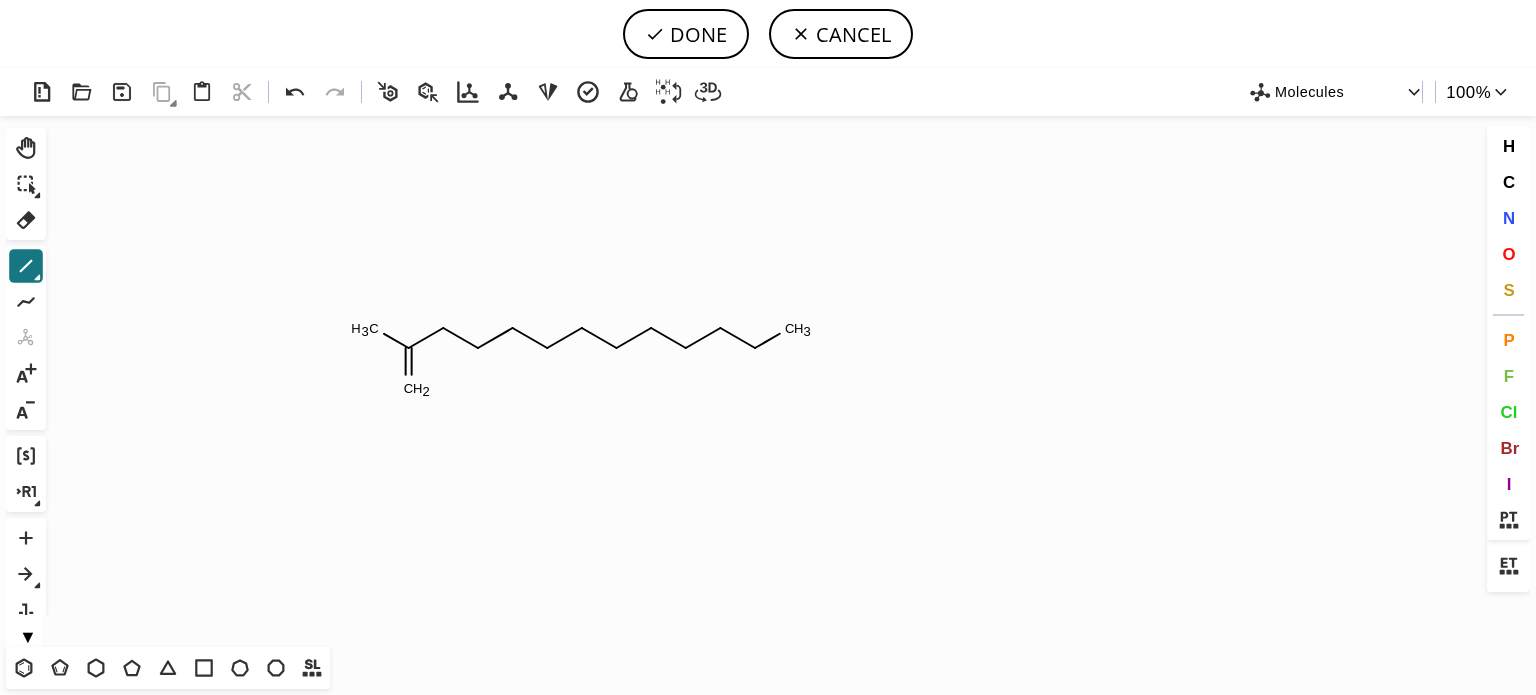 drag, startPoint x: 1501, startPoint y: 253, endPoint x: 1486, endPoint y: 252, distance: 15.033297 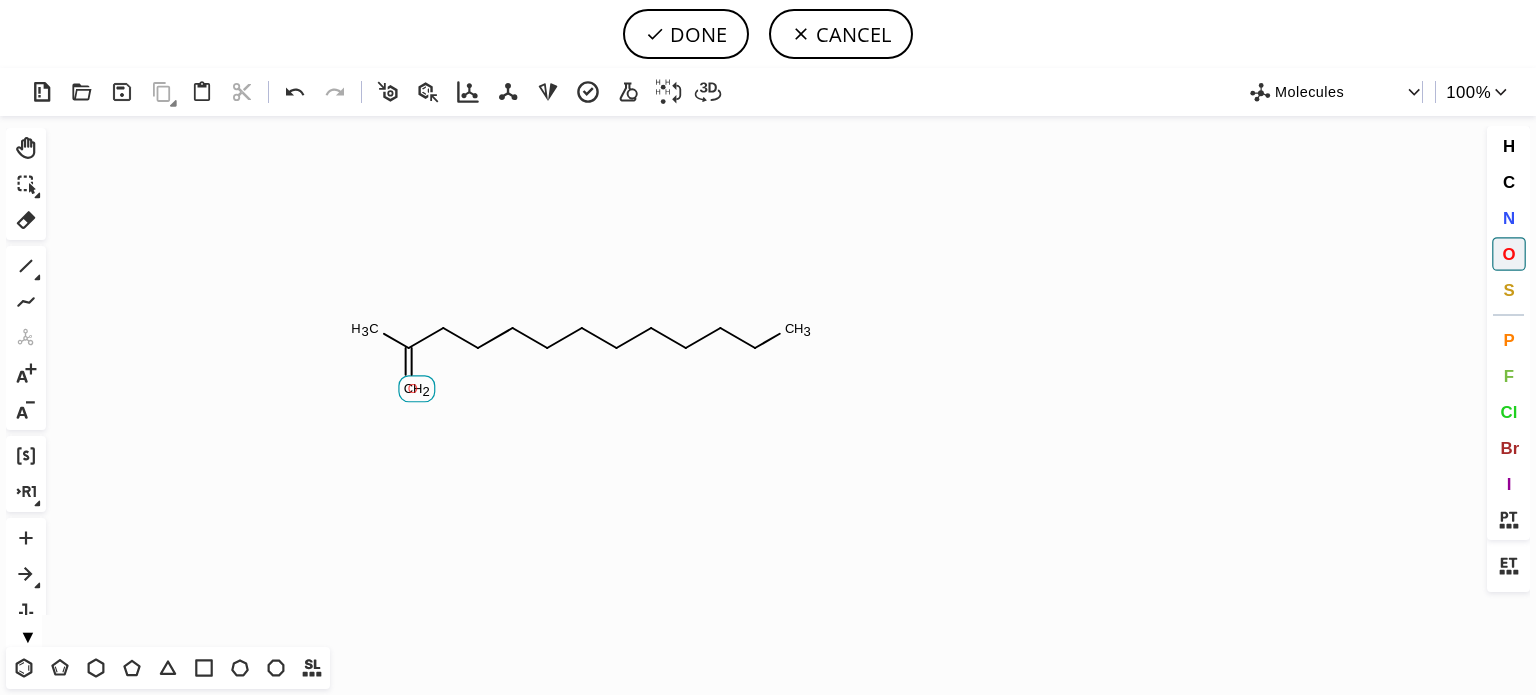 click on "O" 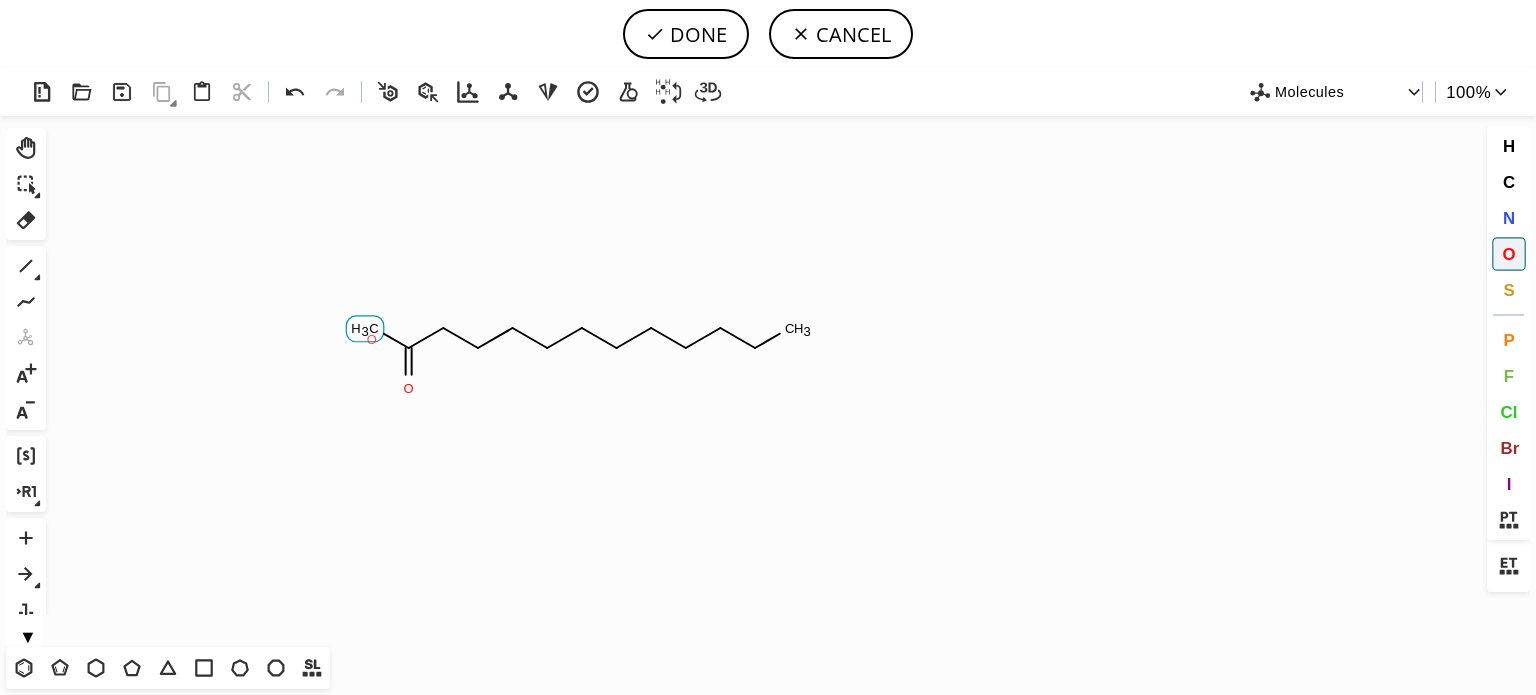 click on "O" 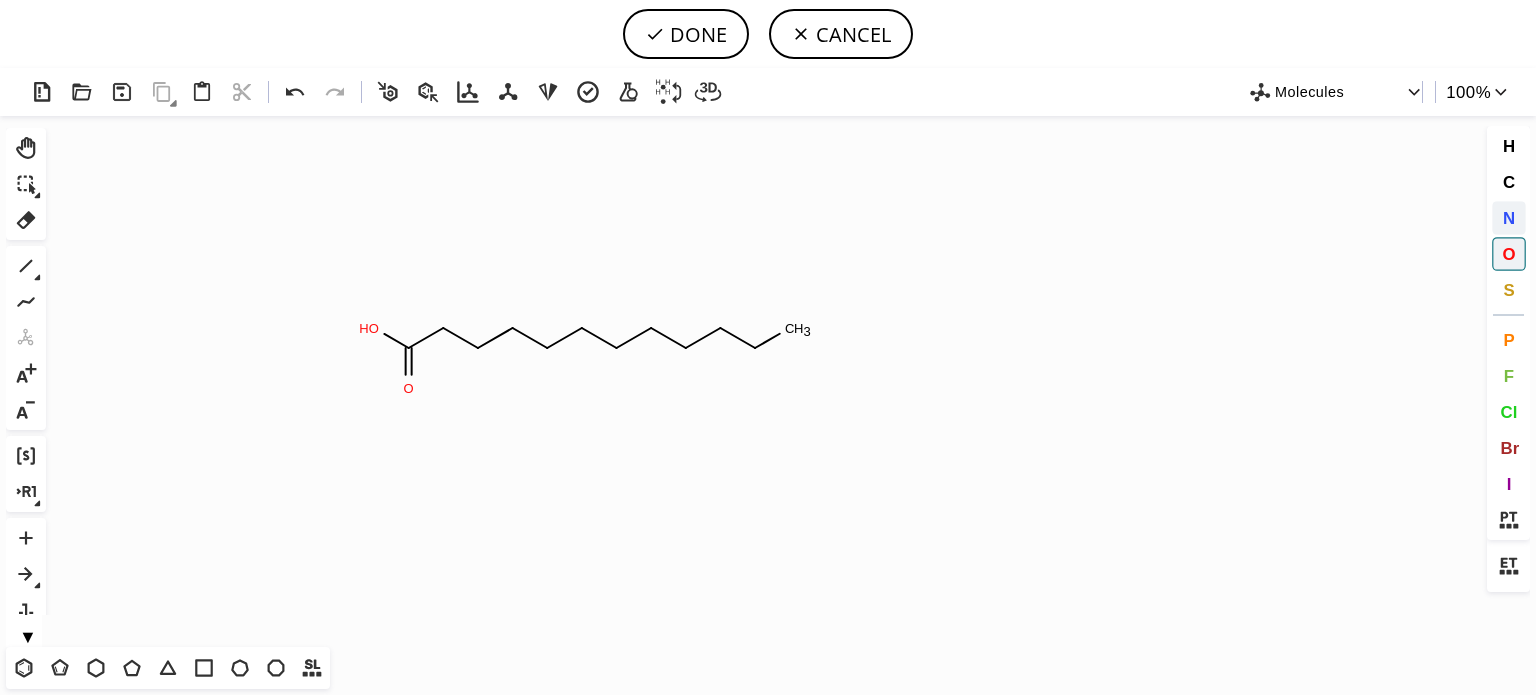 click on "N" at bounding box center (1509, 218) 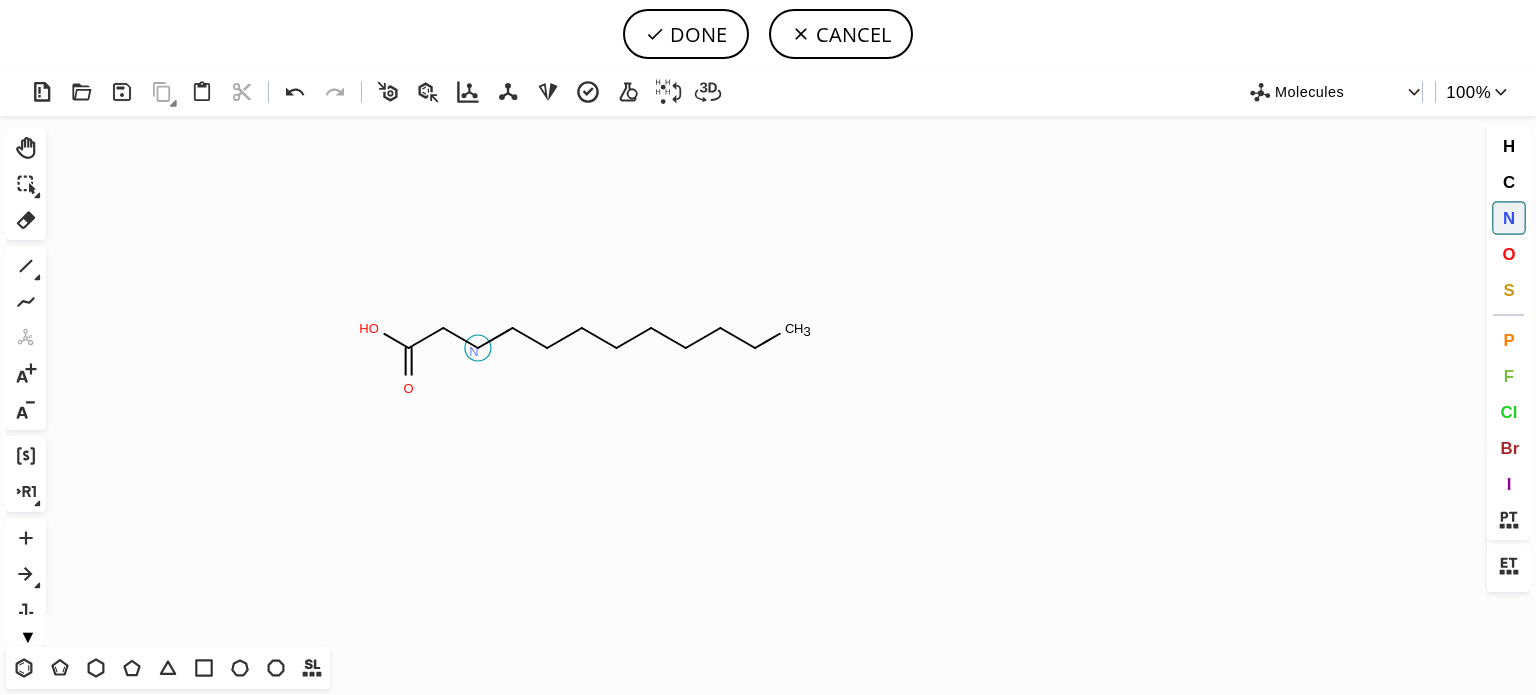 drag, startPoint x: 472, startPoint y: 352, endPoint x: 464, endPoint y: 417, distance: 65.490456 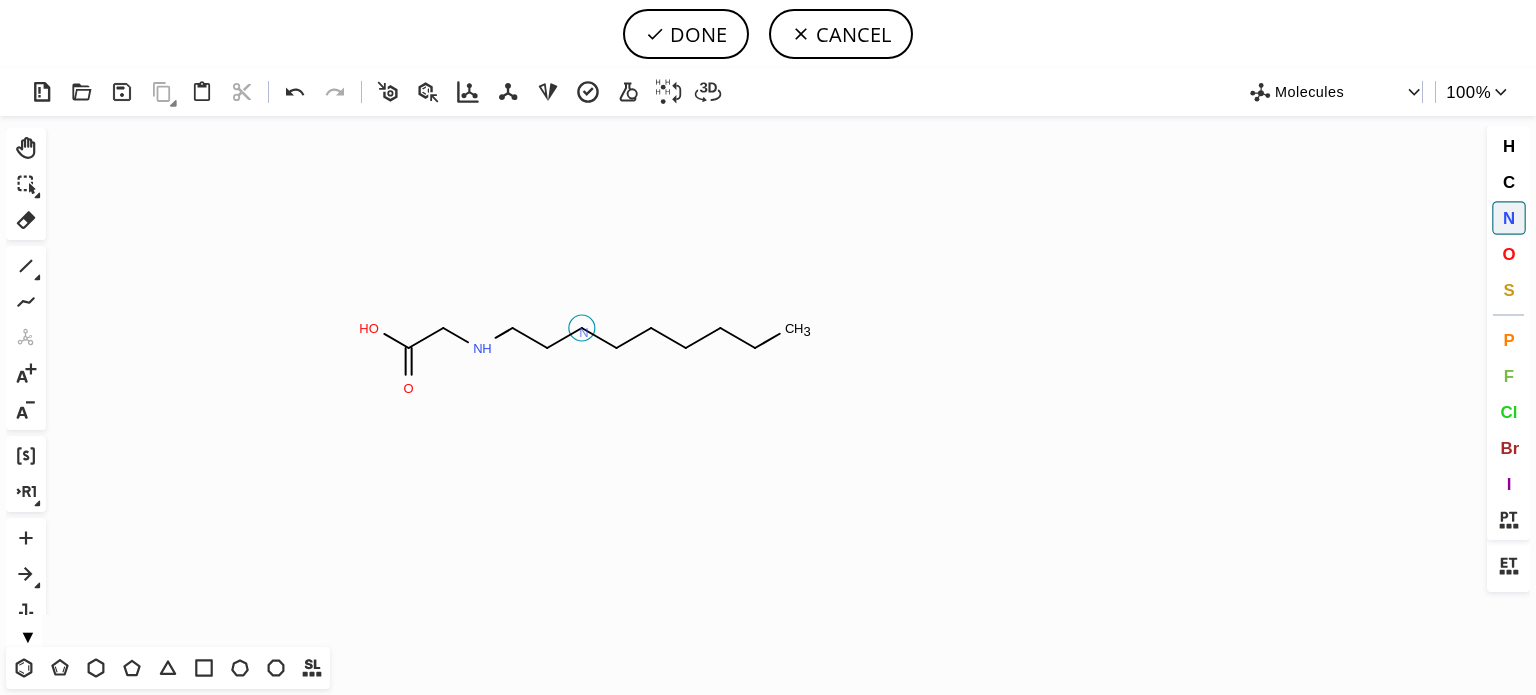 click on "N" 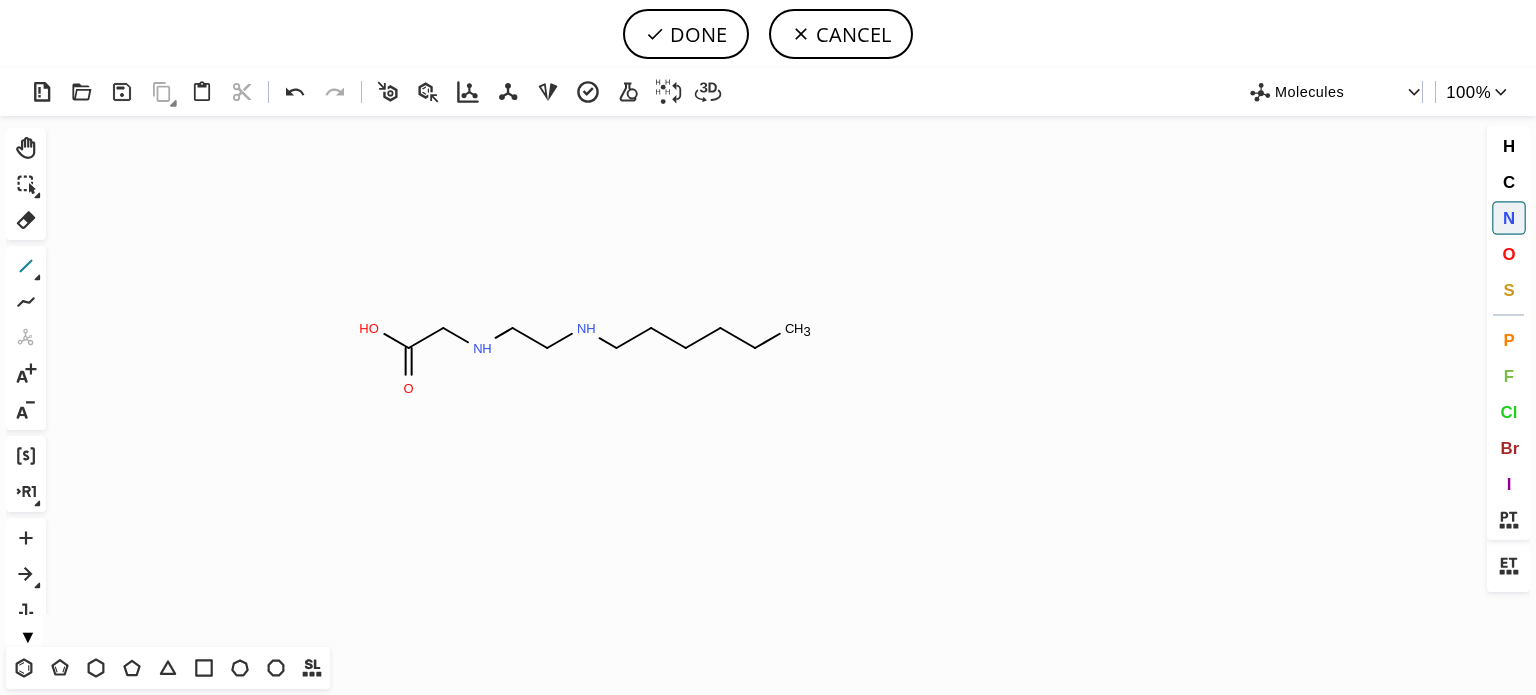 click 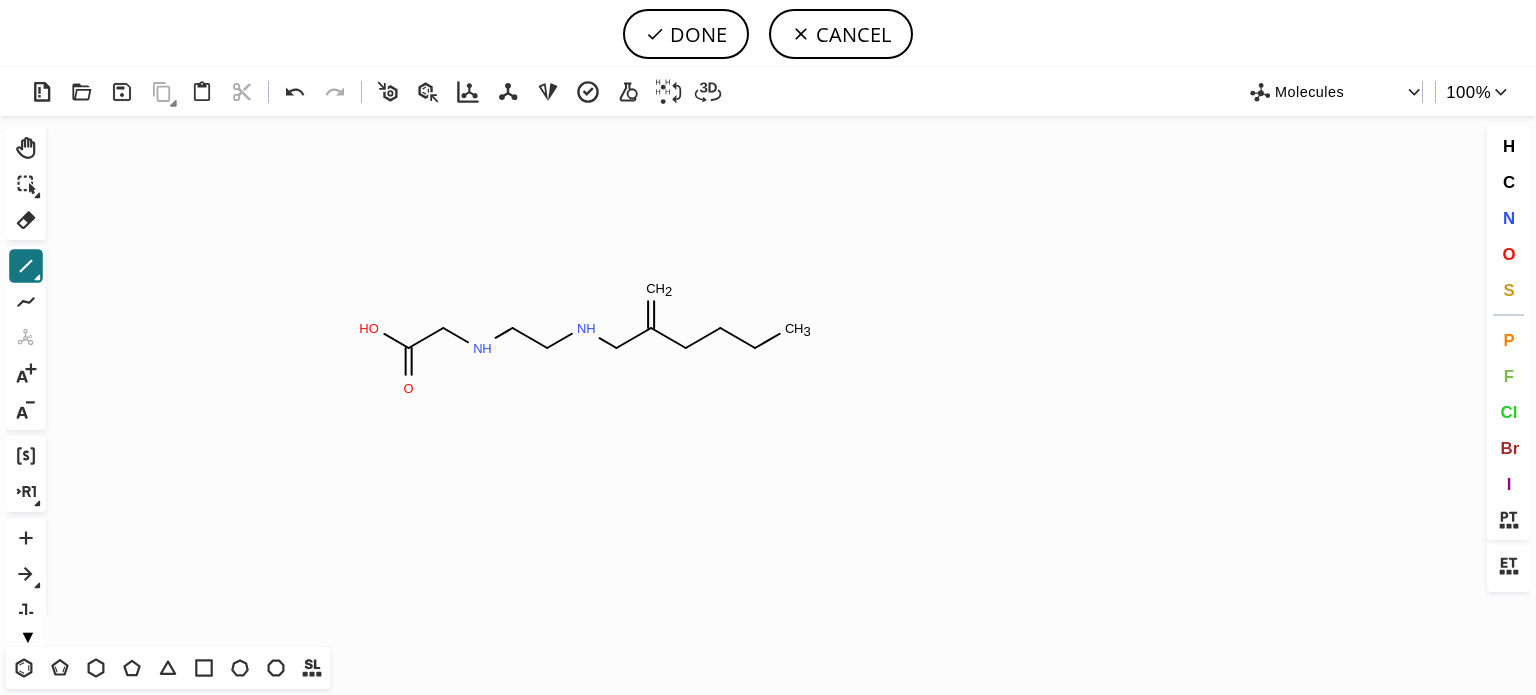 drag, startPoint x: 1506, startPoint y: 253, endPoint x: 1485, endPoint y: 242, distance: 23.70654 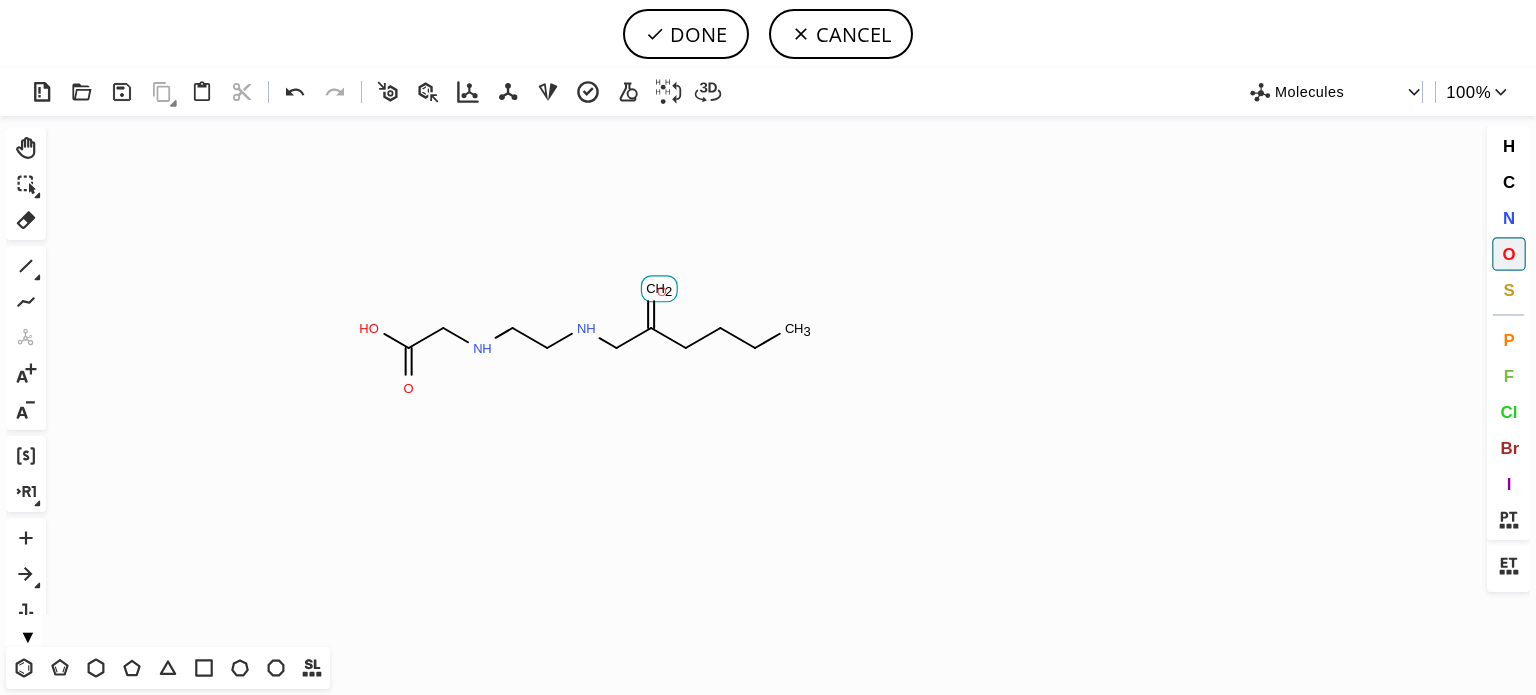 click on "O" 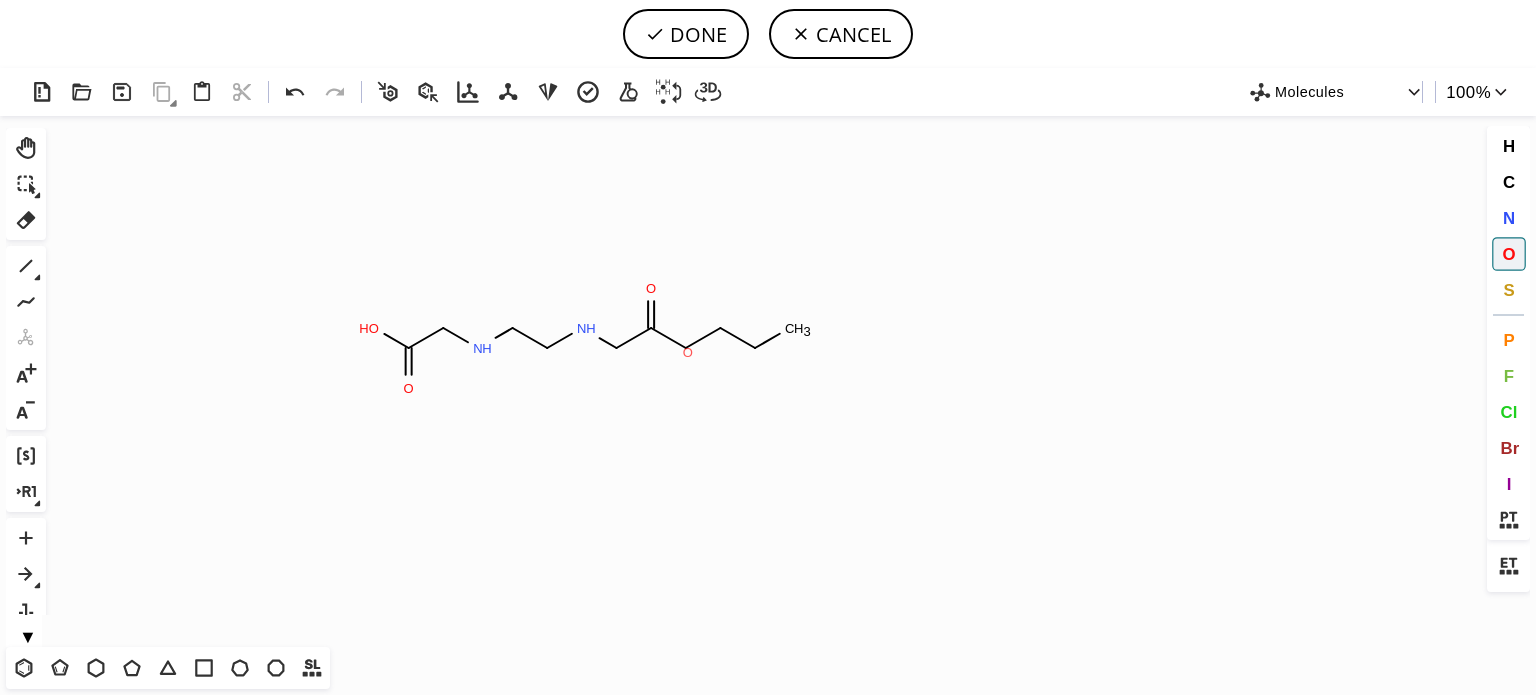drag, startPoint x: 688, startPoint y: 352, endPoint x: 508, endPoint y: 319, distance: 183 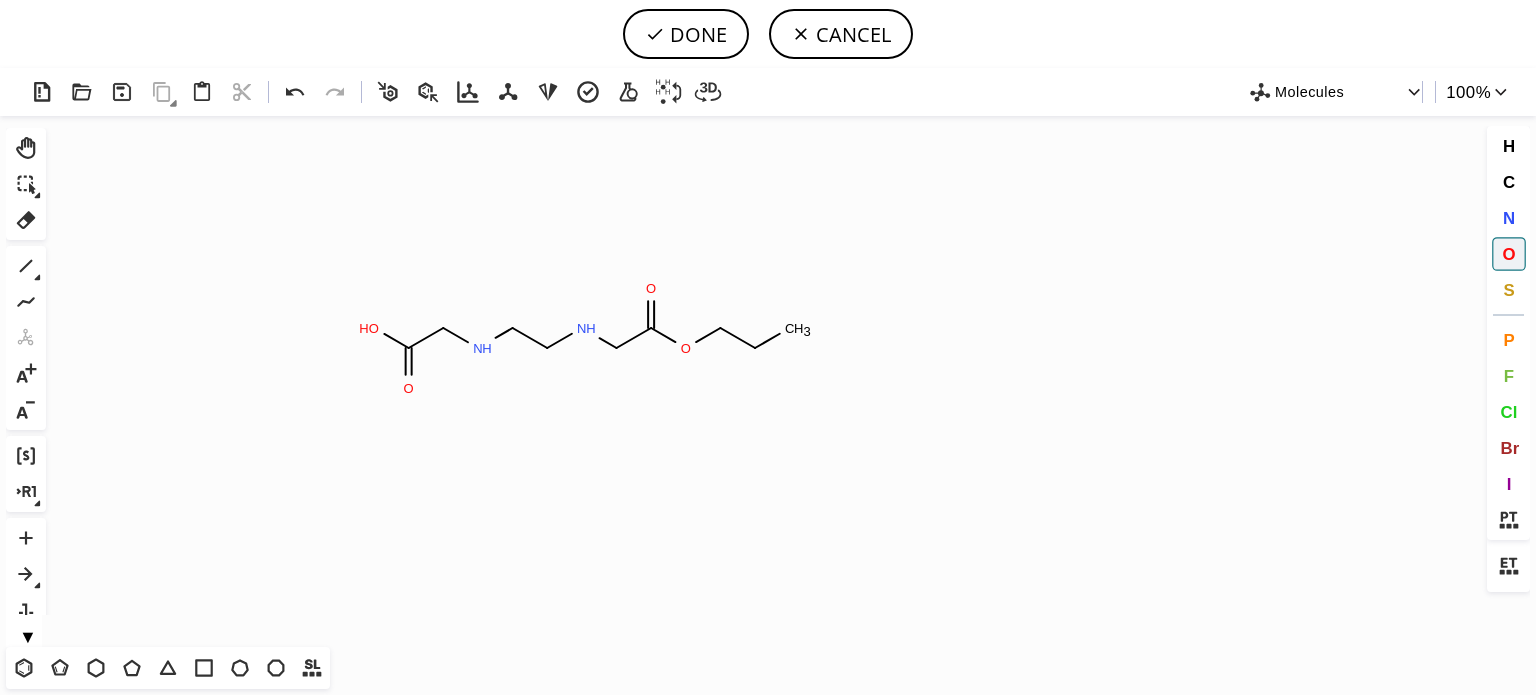 drag, startPoint x: 32, startPoint y: 223, endPoint x: 631, endPoint y: 309, distance: 605.14215 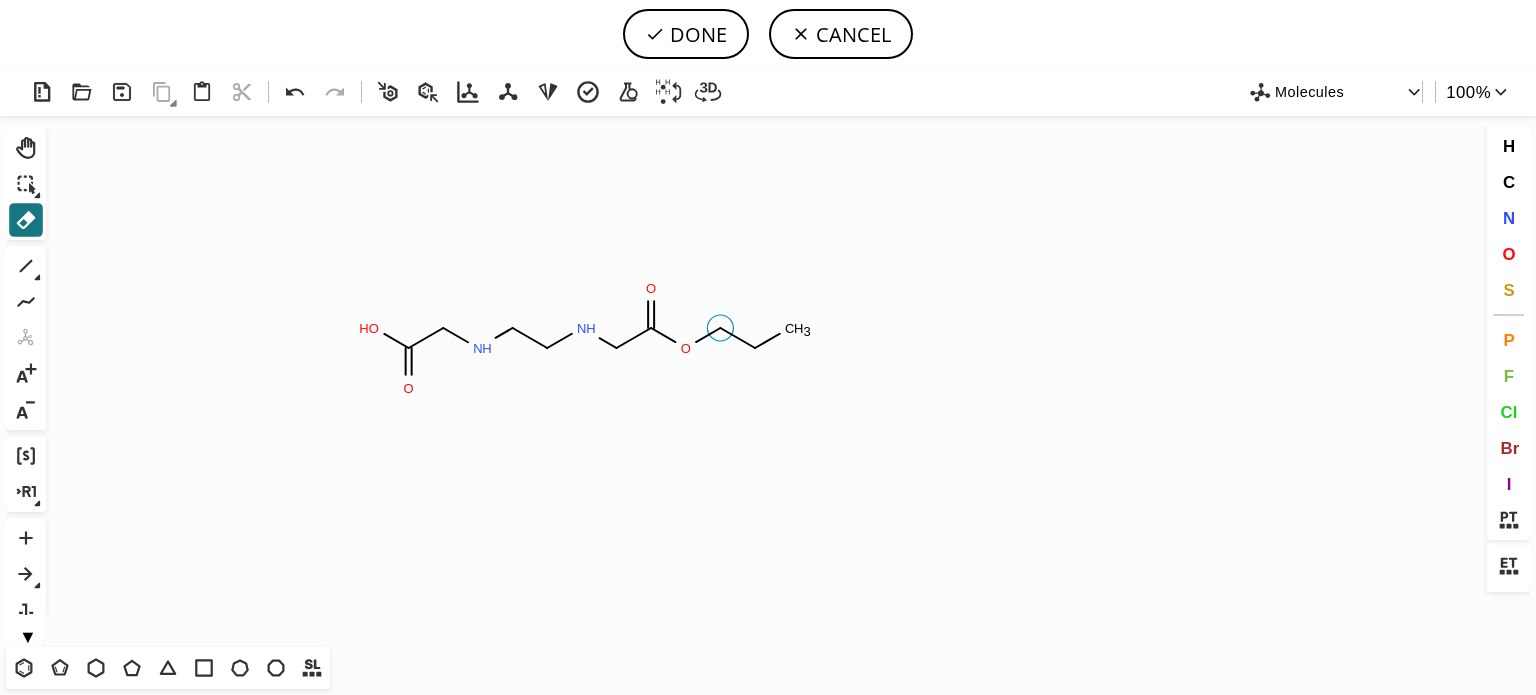 click 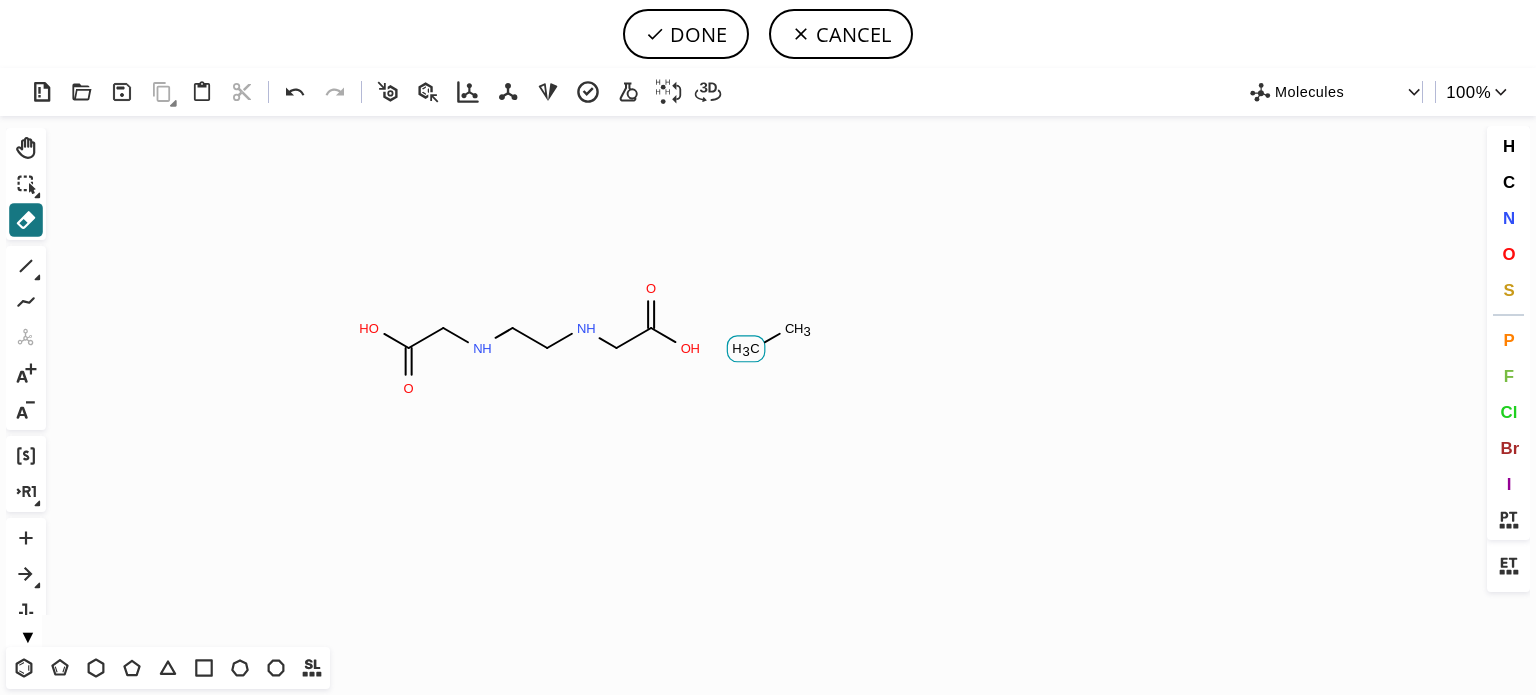 click on "C" 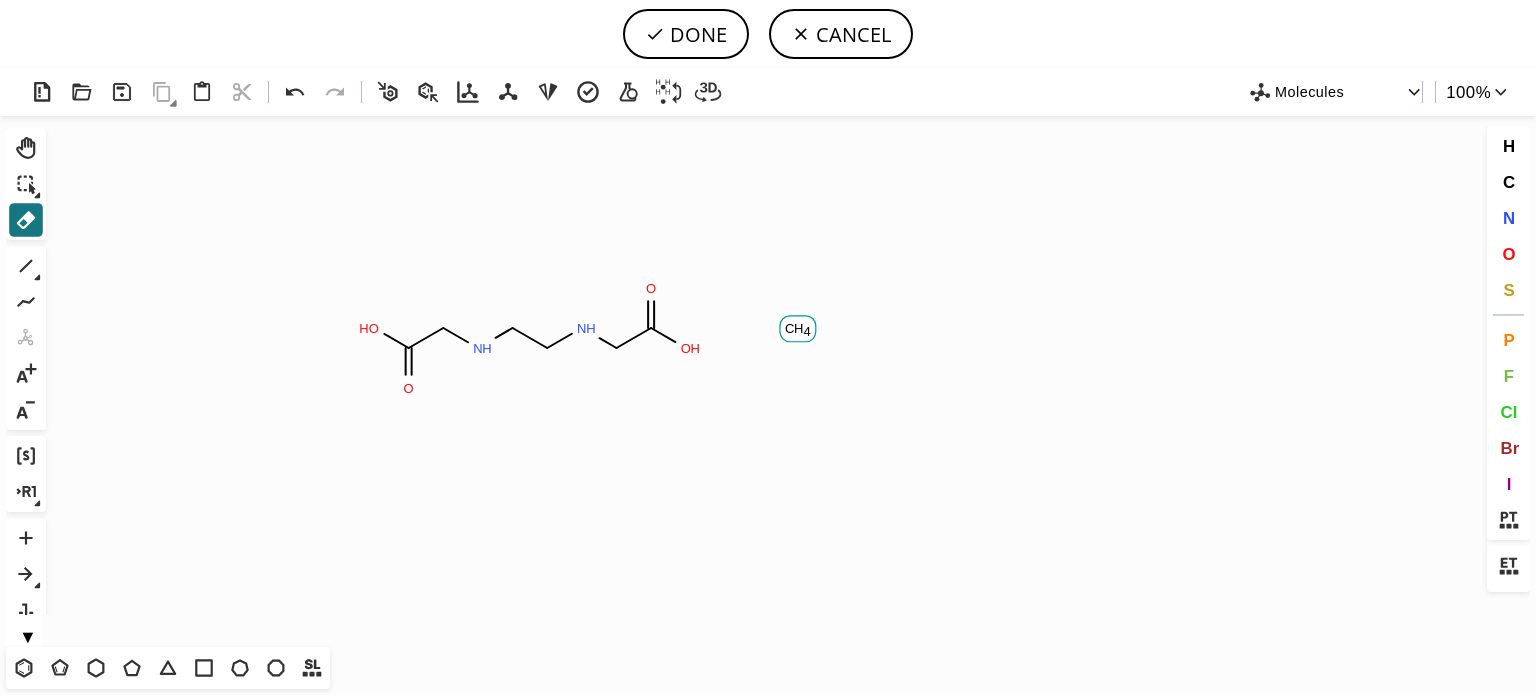 click on "H" 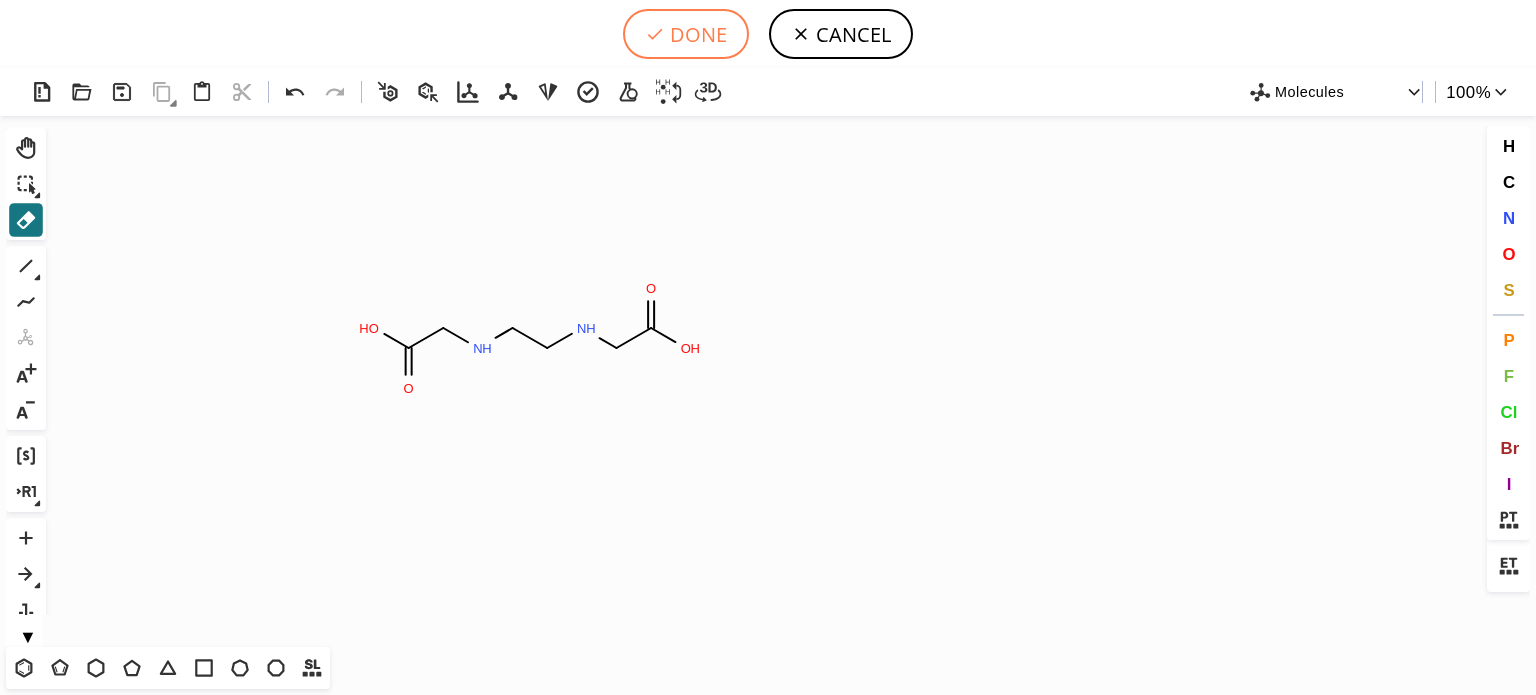 click on "DONE" at bounding box center [686, 34] 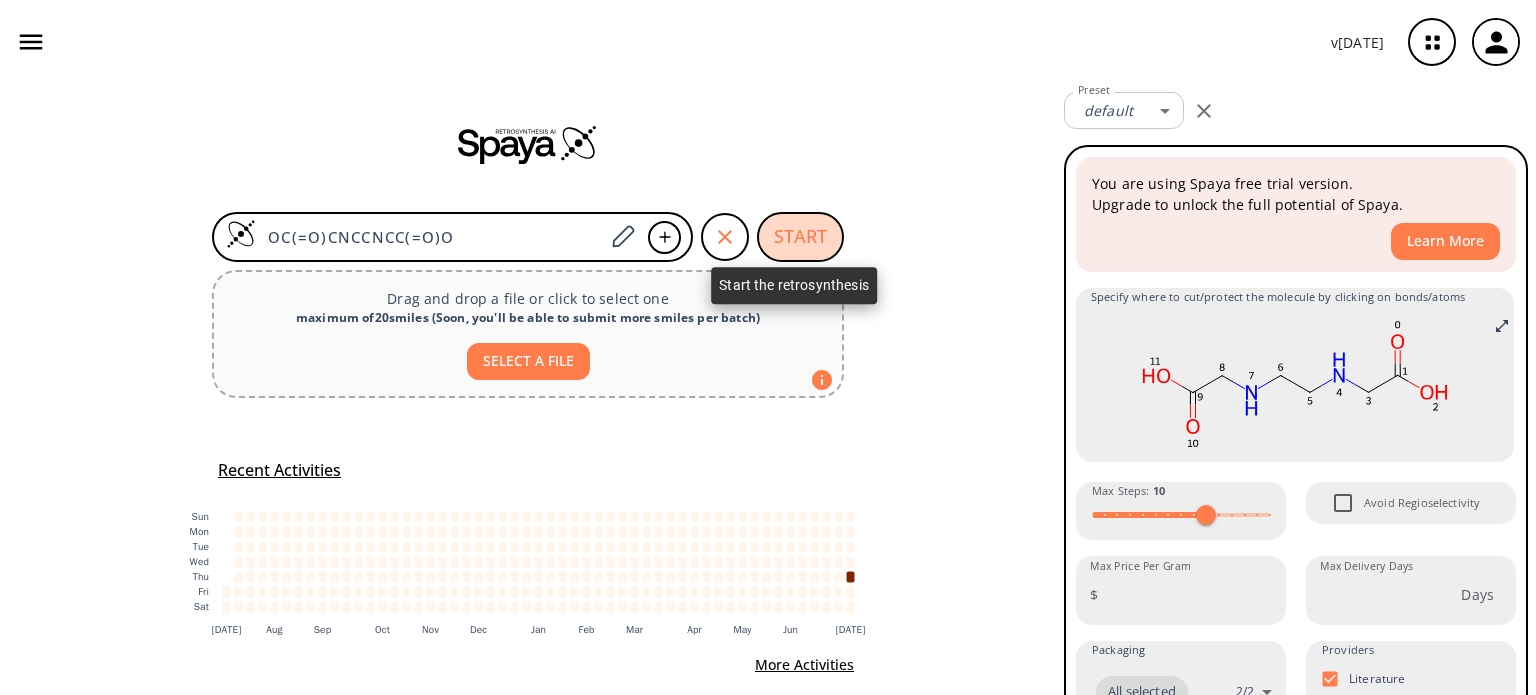 click on "START" at bounding box center [800, 237] 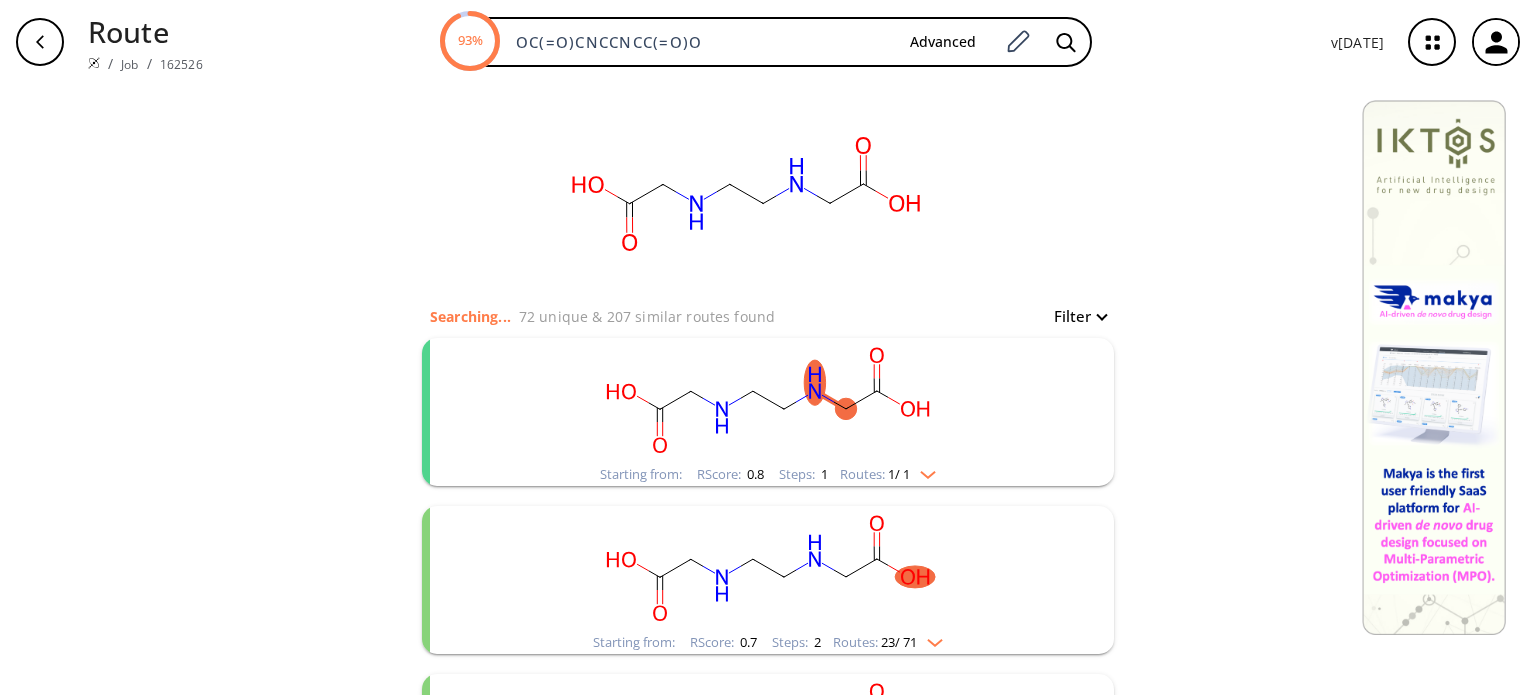 drag, startPoint x: 911, startPoint y: 479, endPoint x: 928, endPoint y: 477, distance: 17.117243 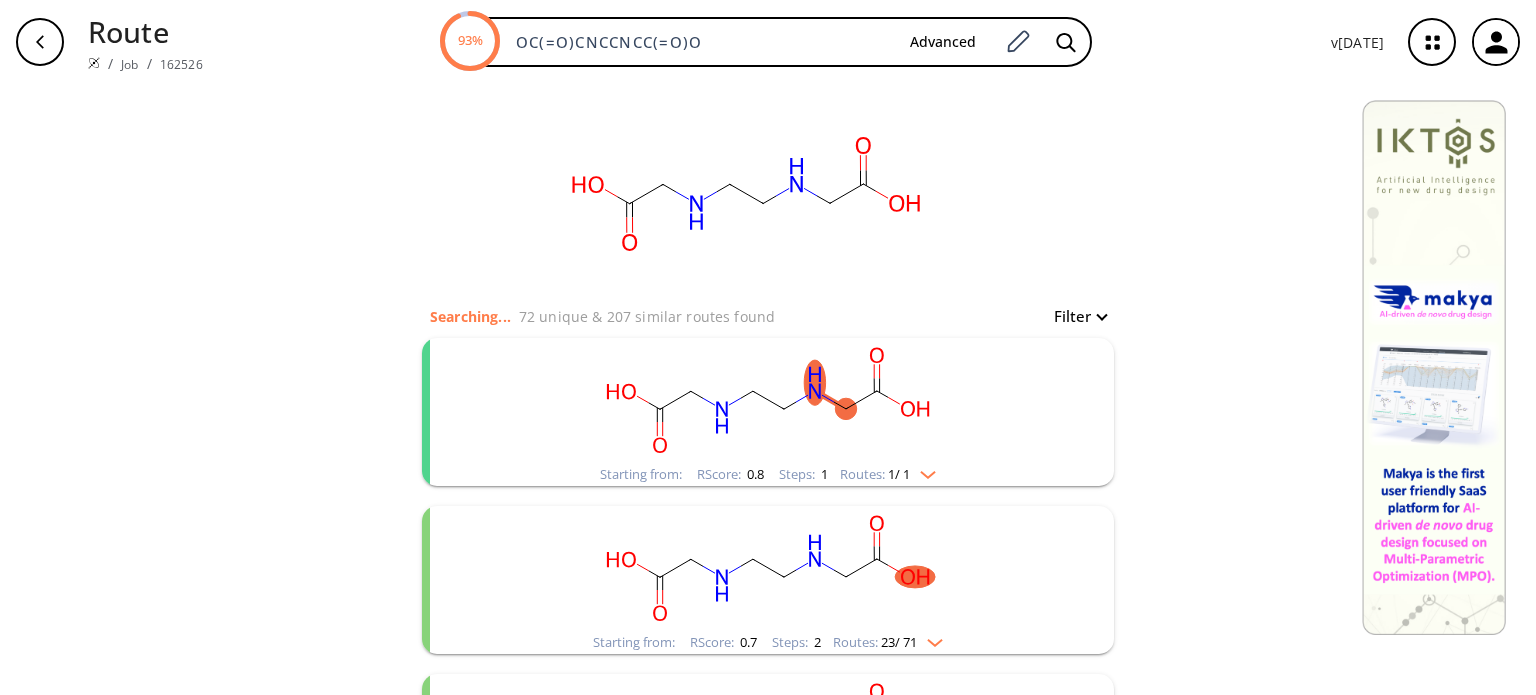 click on "Routes:   1  / 1" at bounding box center (888, 474) 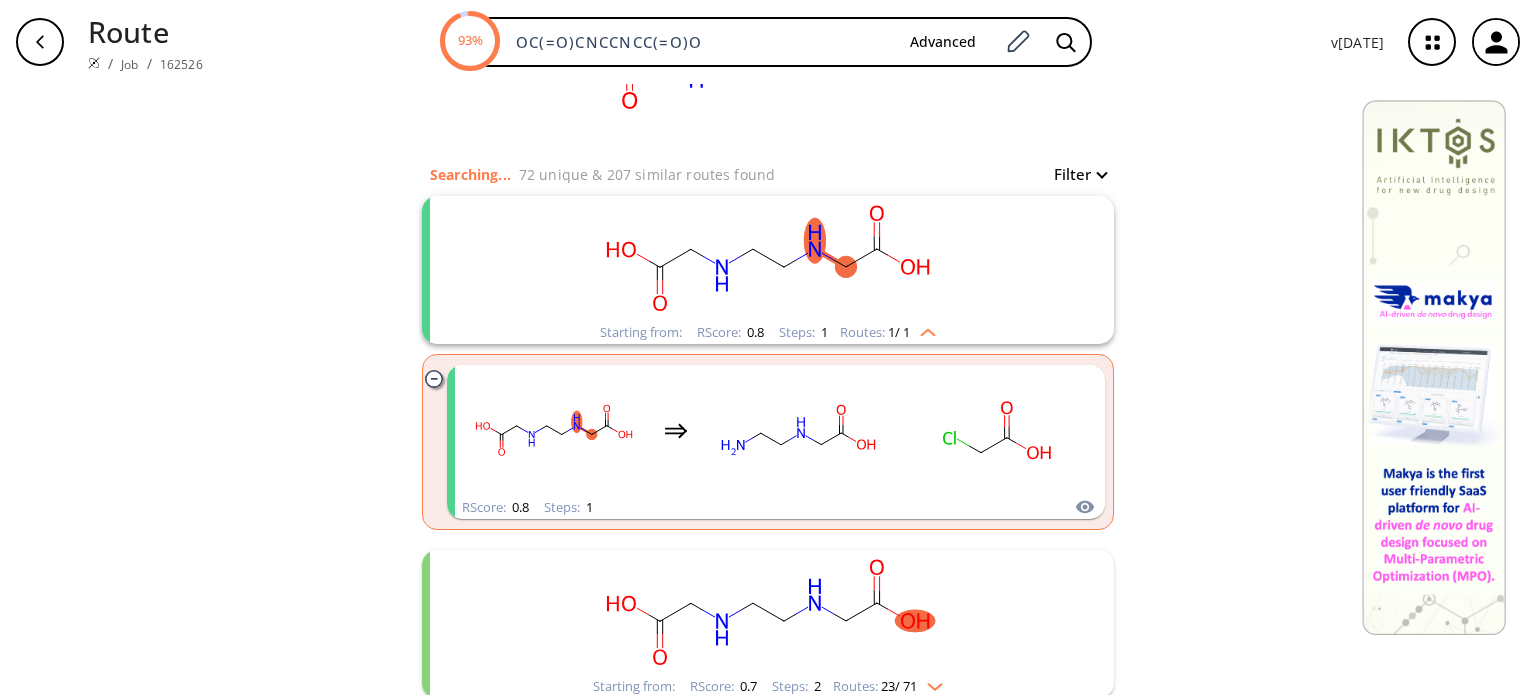 scroll, scrollTop: 300, scrollLeft: 0, axis: vertical 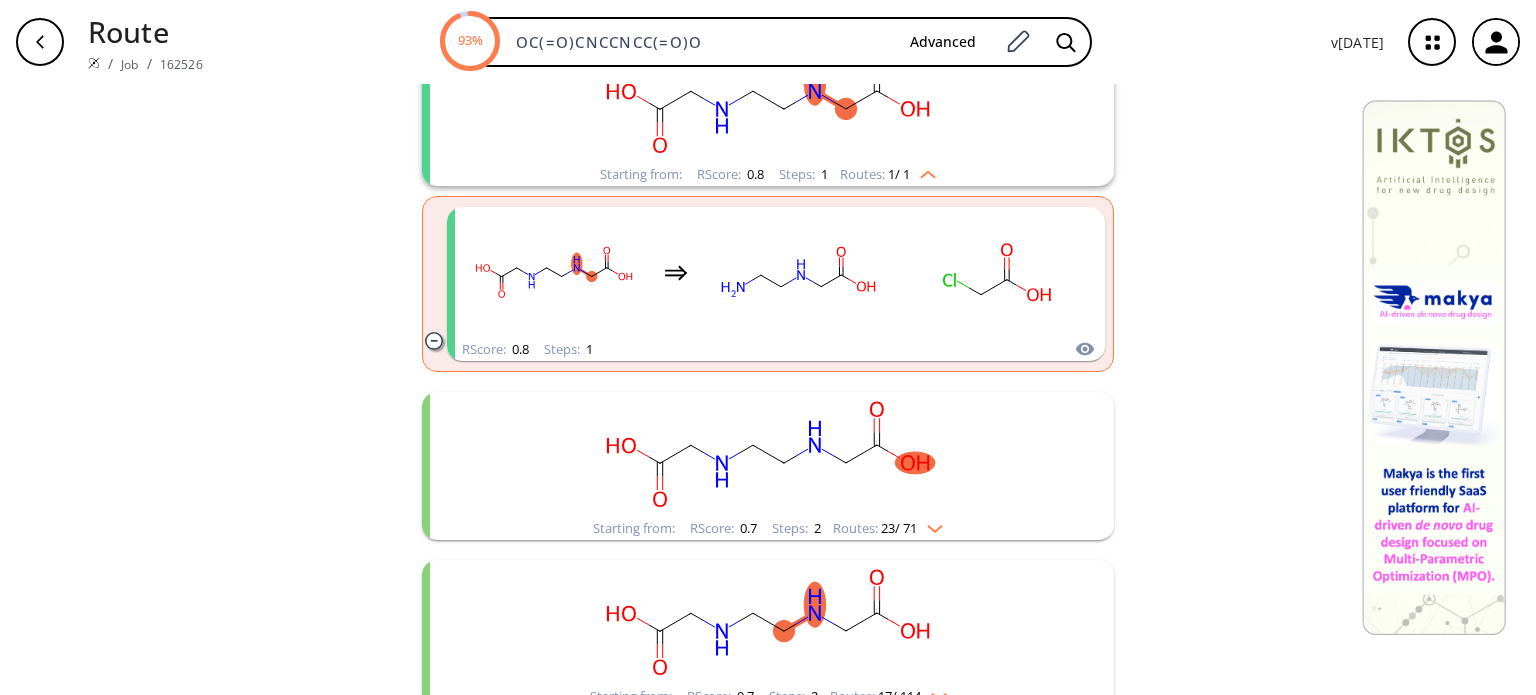 click on "Starting from: RScore :   0.7   Steps :   2   Routes:   23  / 71" at bounding box center (768, 528) 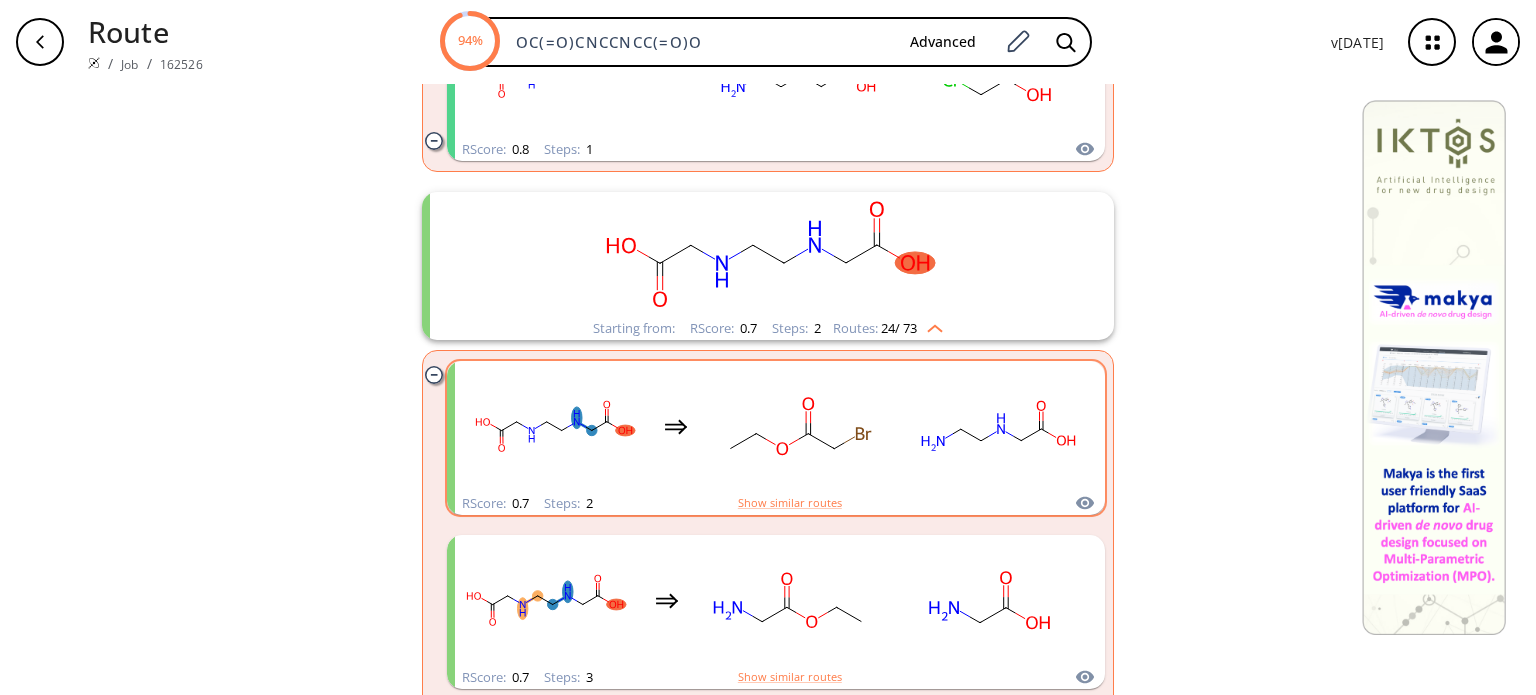 scroll, scrollTop: 700, scrollLeft: 0, axis: vertical 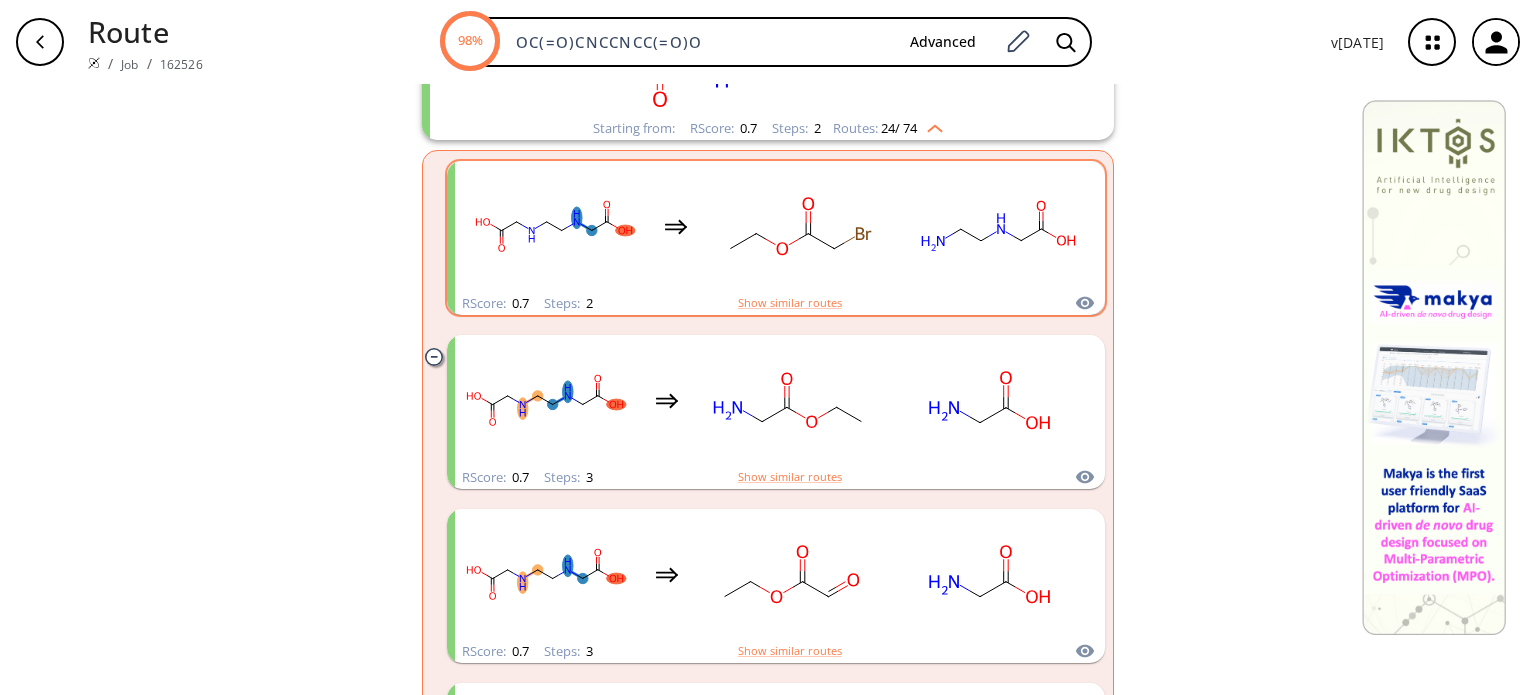 click 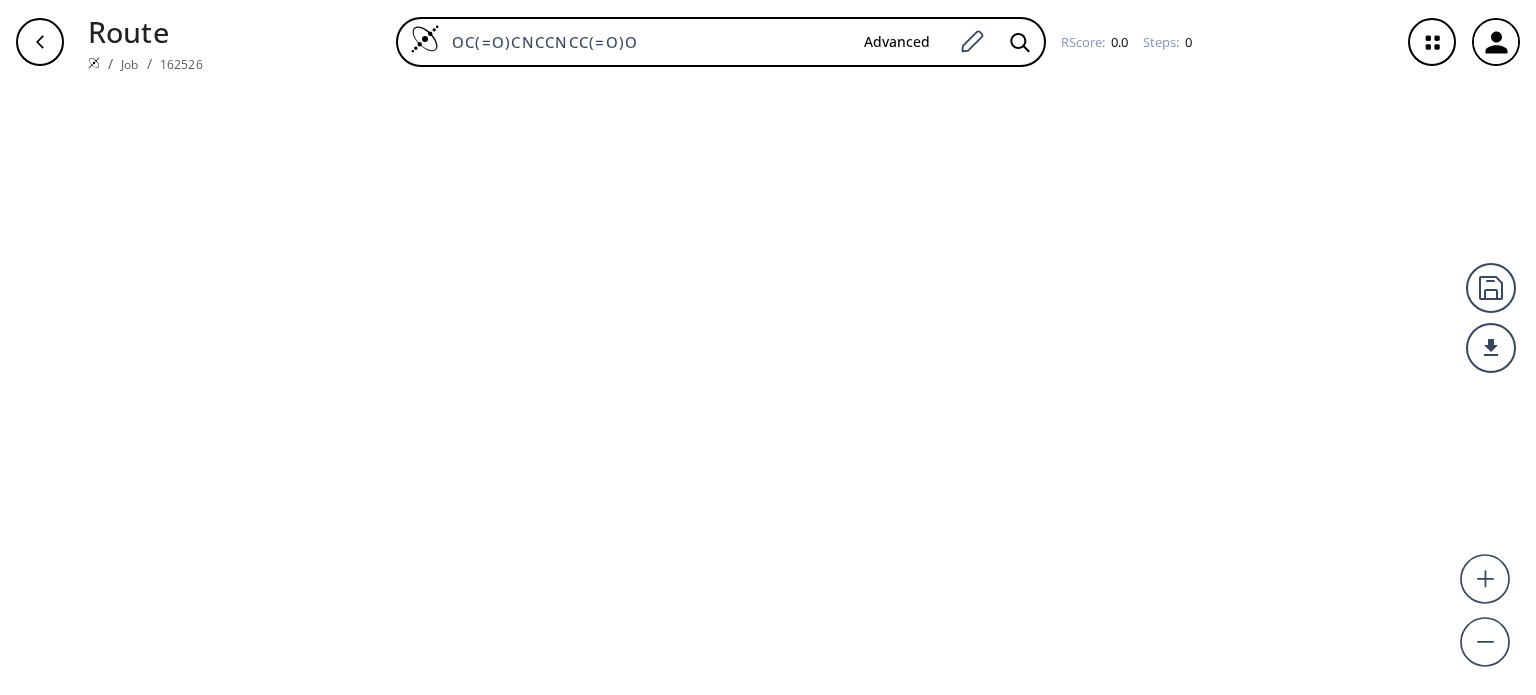 scroll, scrollTop: 0, scrollLeft: 0, axis: both 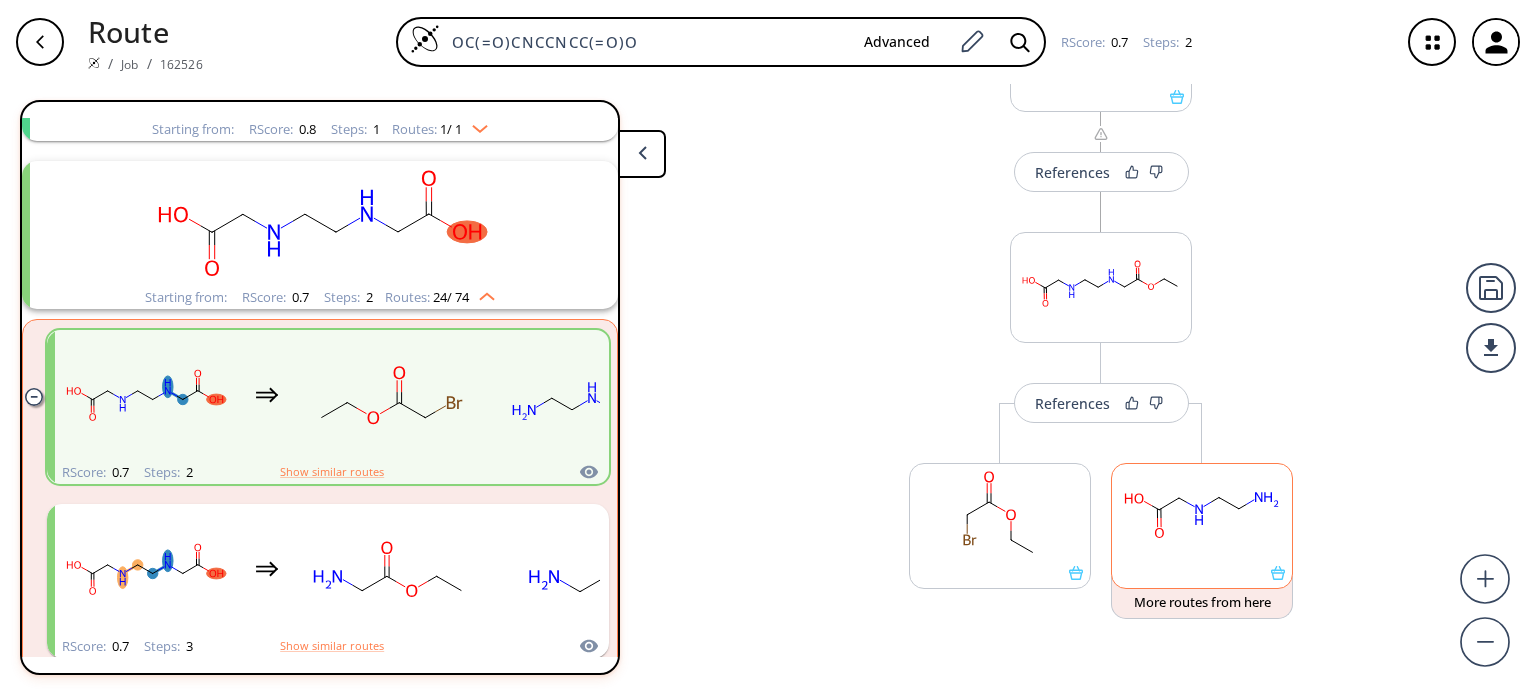 click 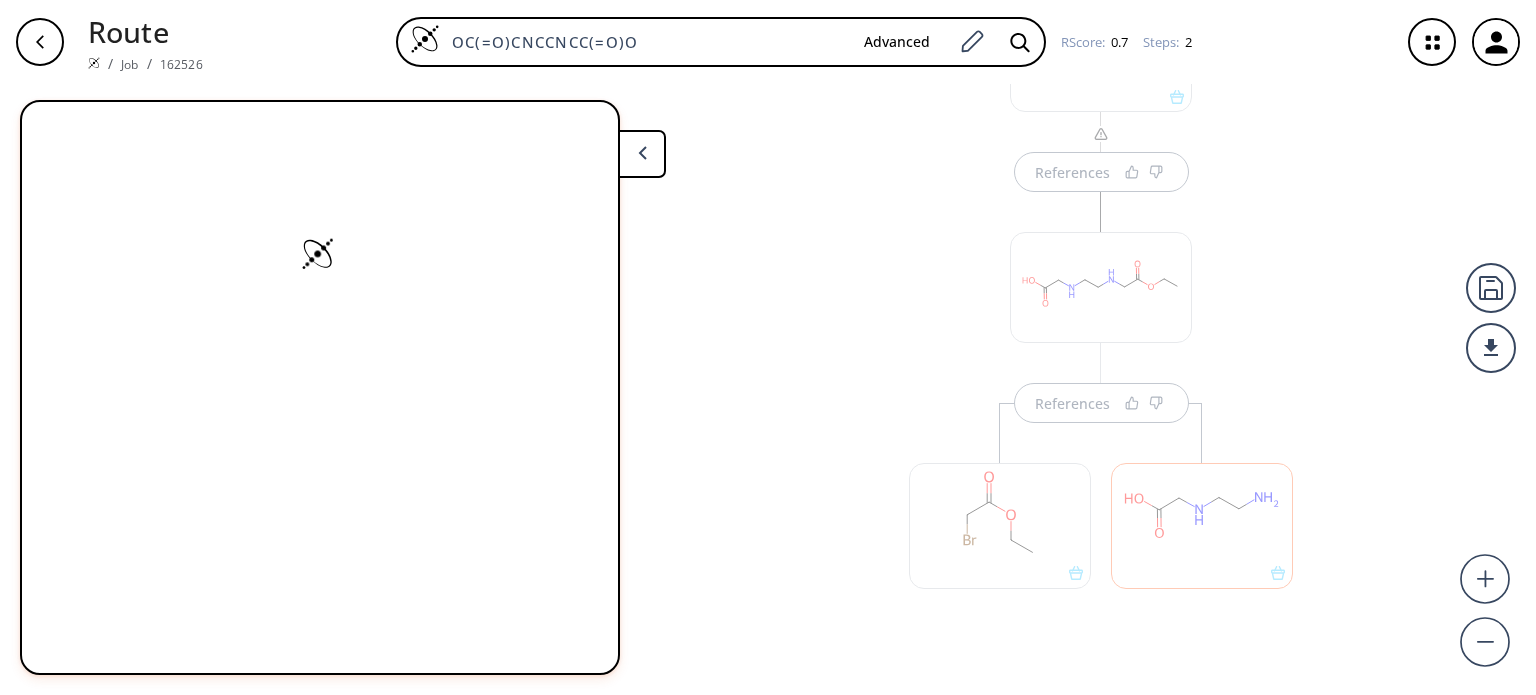 scroll, scrollTop: 0, scrollLeft: 0, axis: both 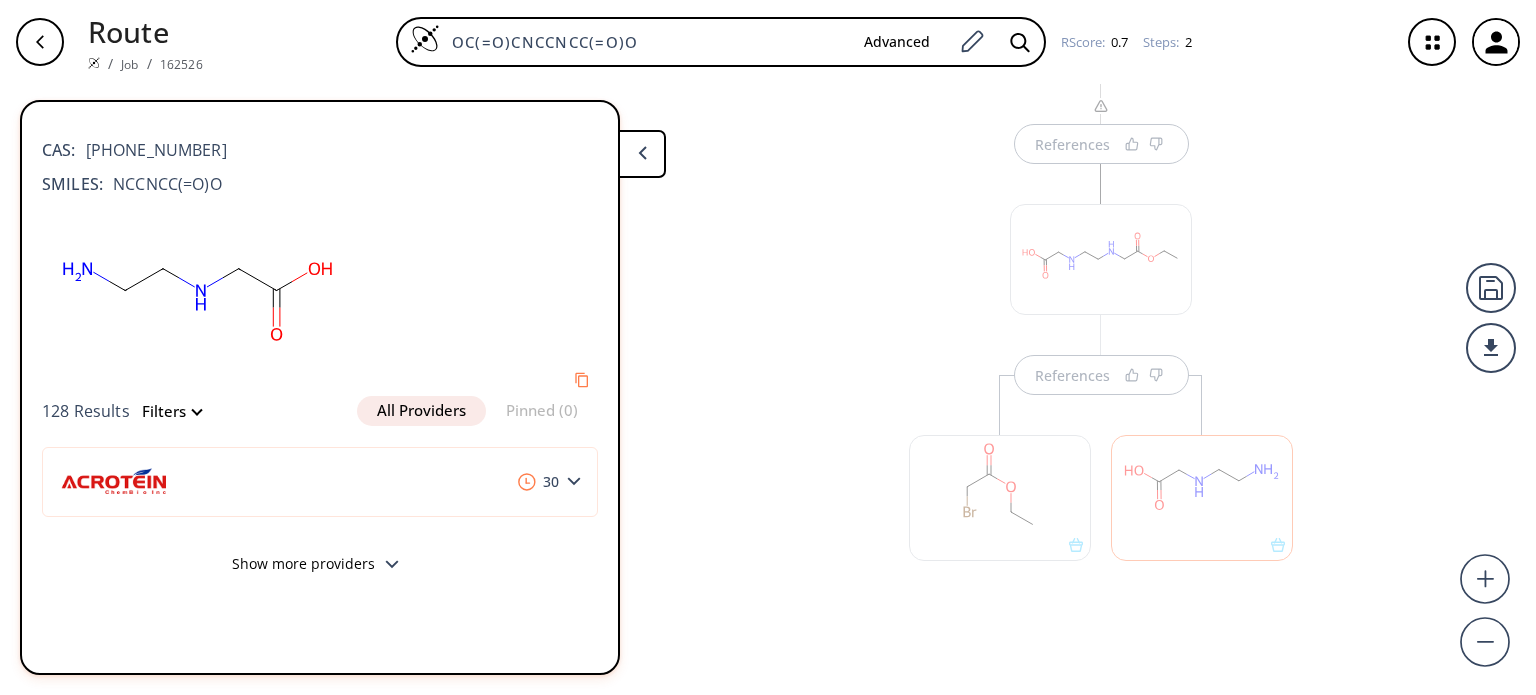 click at bounding box center (1000, 497) 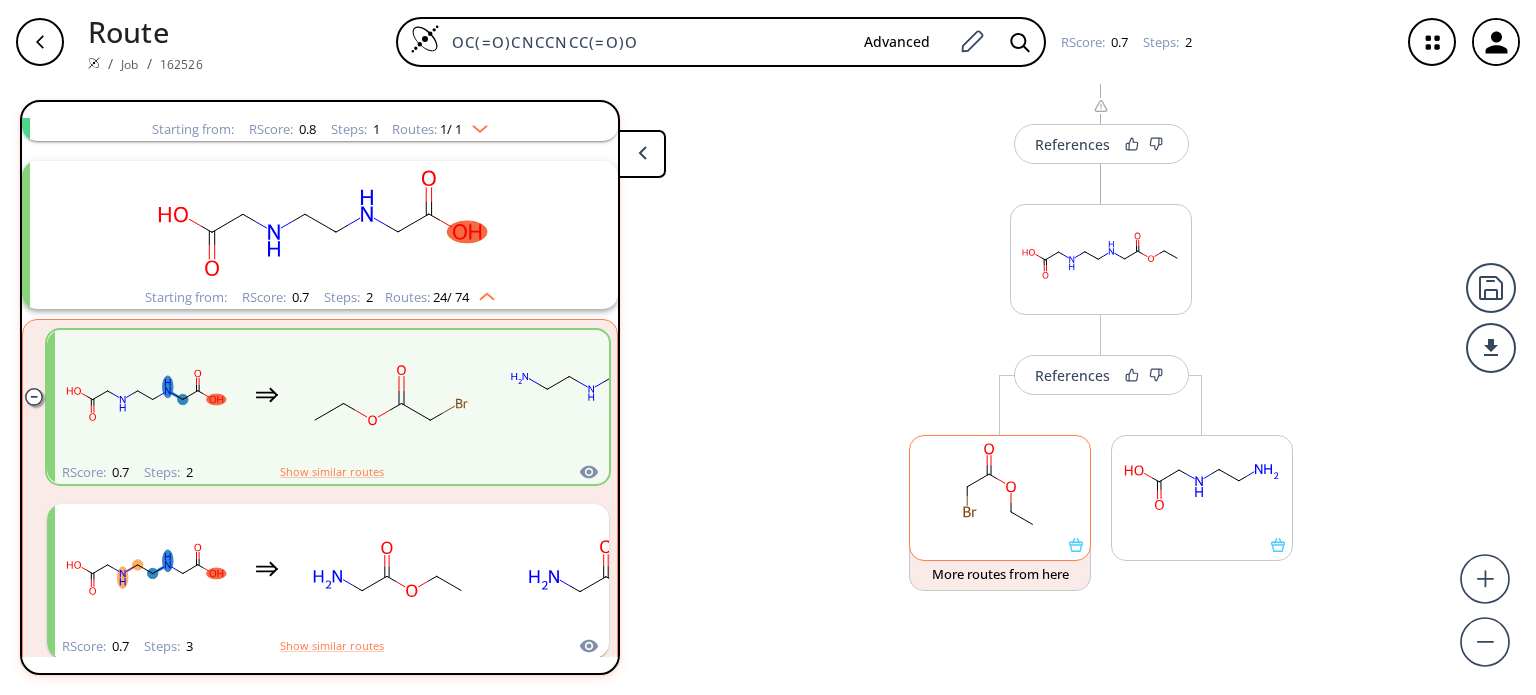 click 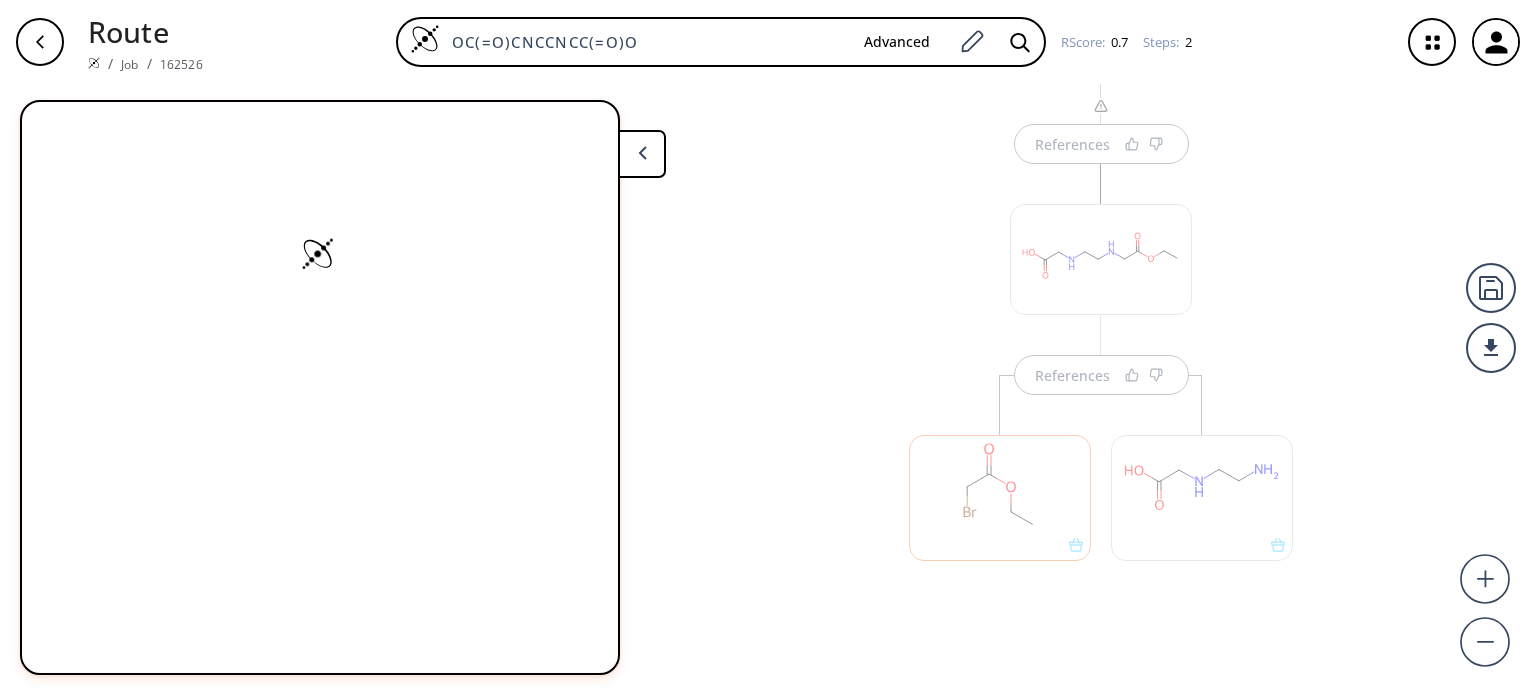 scroll, scrollTop: 0, scrollLeft: 0, axis: both 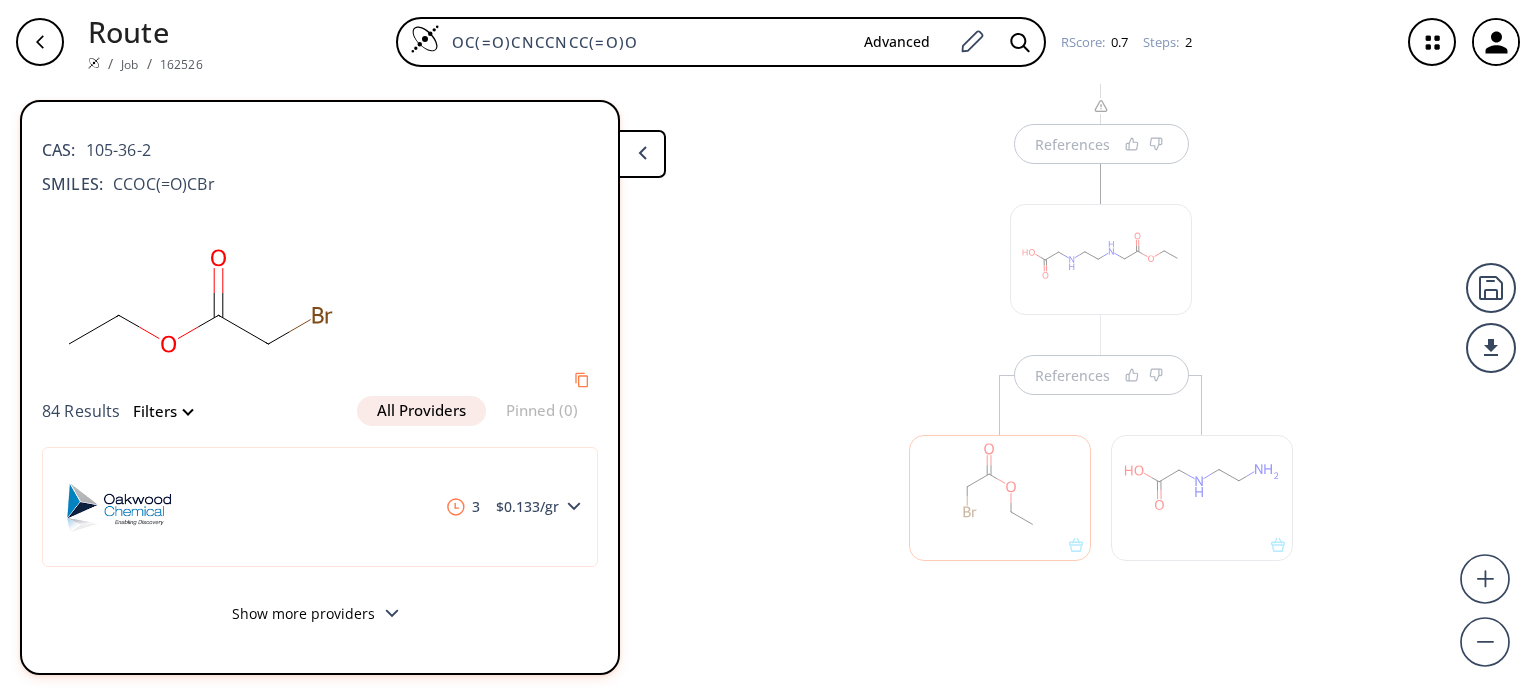 click at bounding box center (1202, 497) 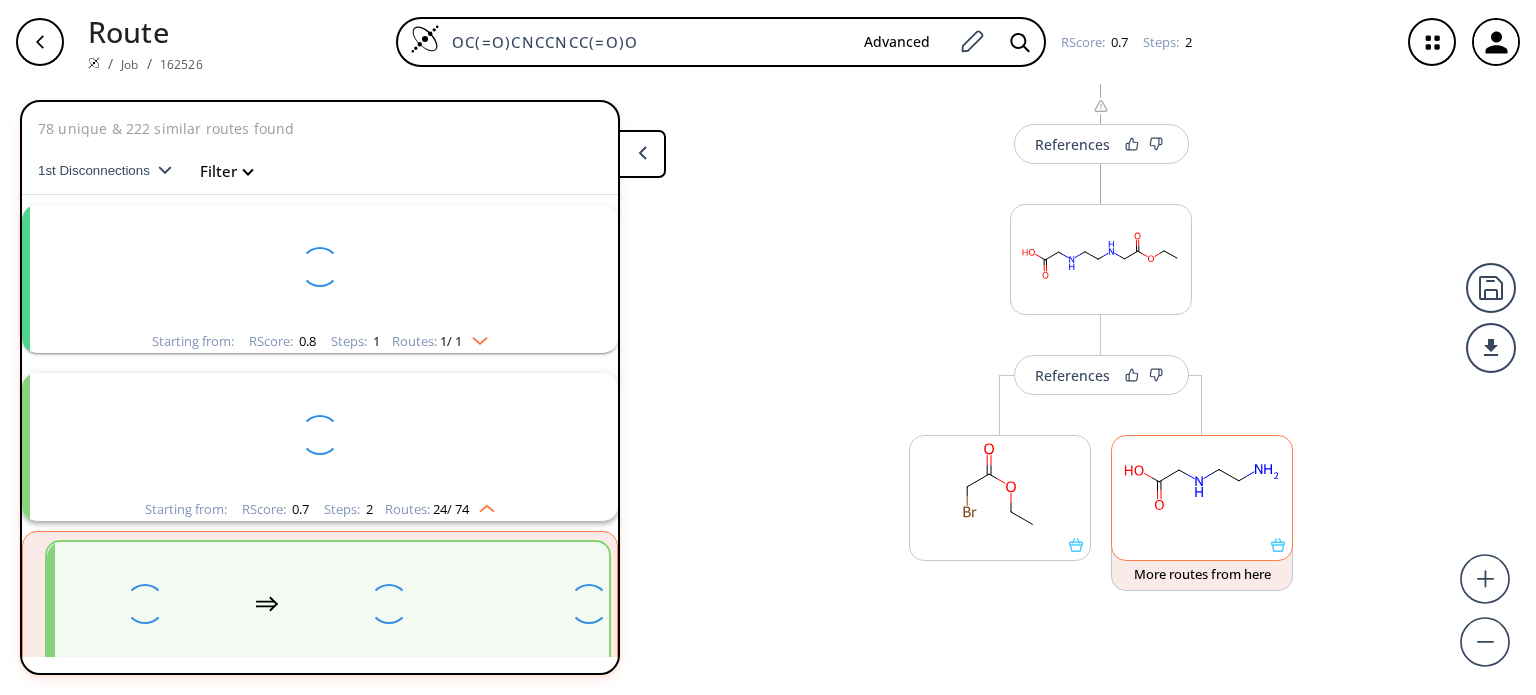 scroll, scrollTop: 212, scrollLeft: 0, axis: vertical 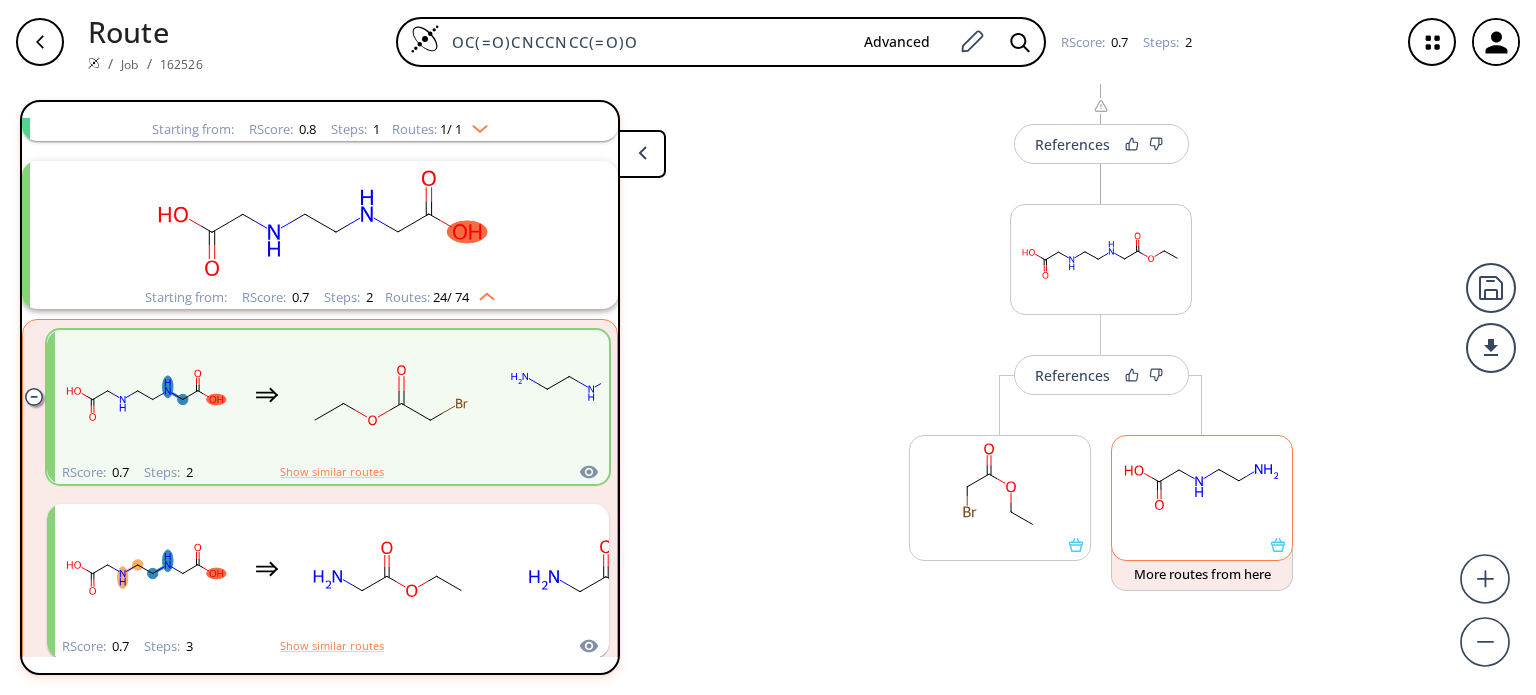 click 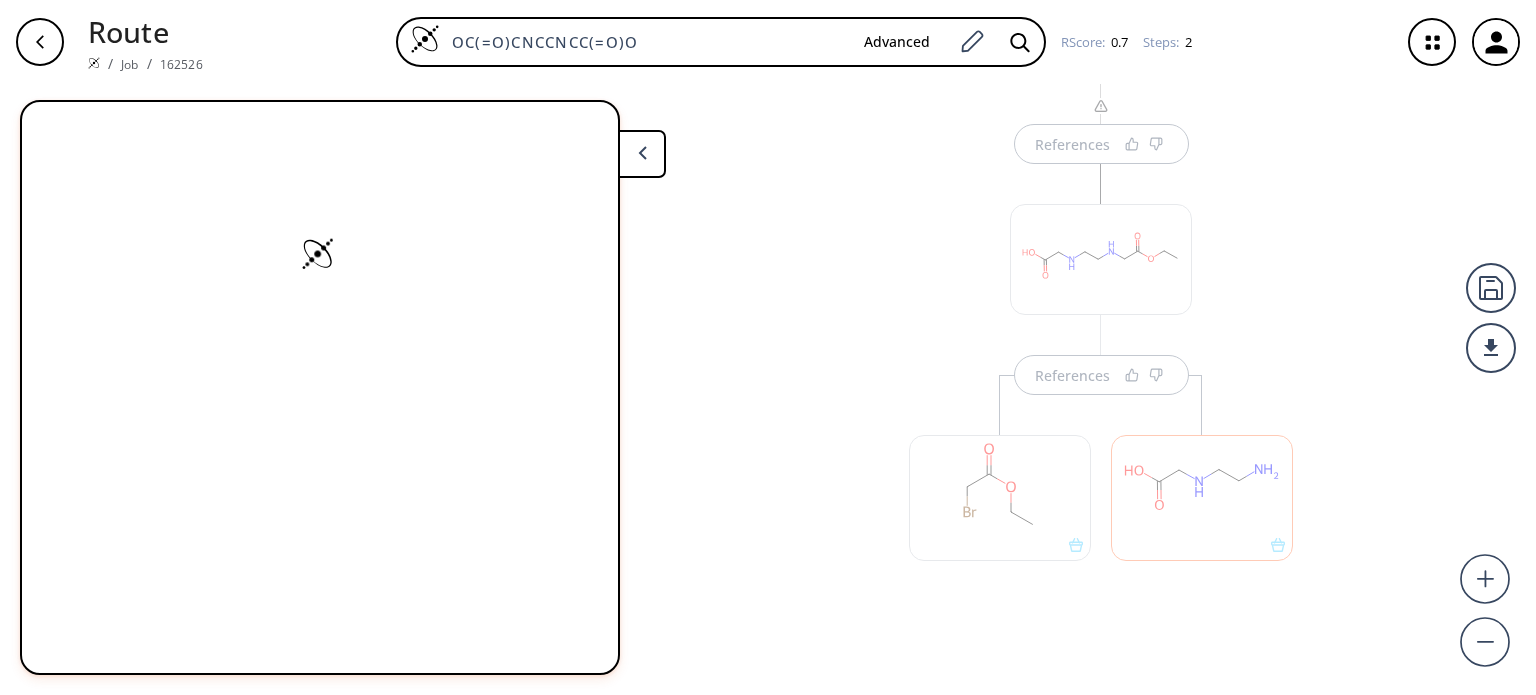 scroll, scrollTop: 0, scrollLeft: 0, axis: both 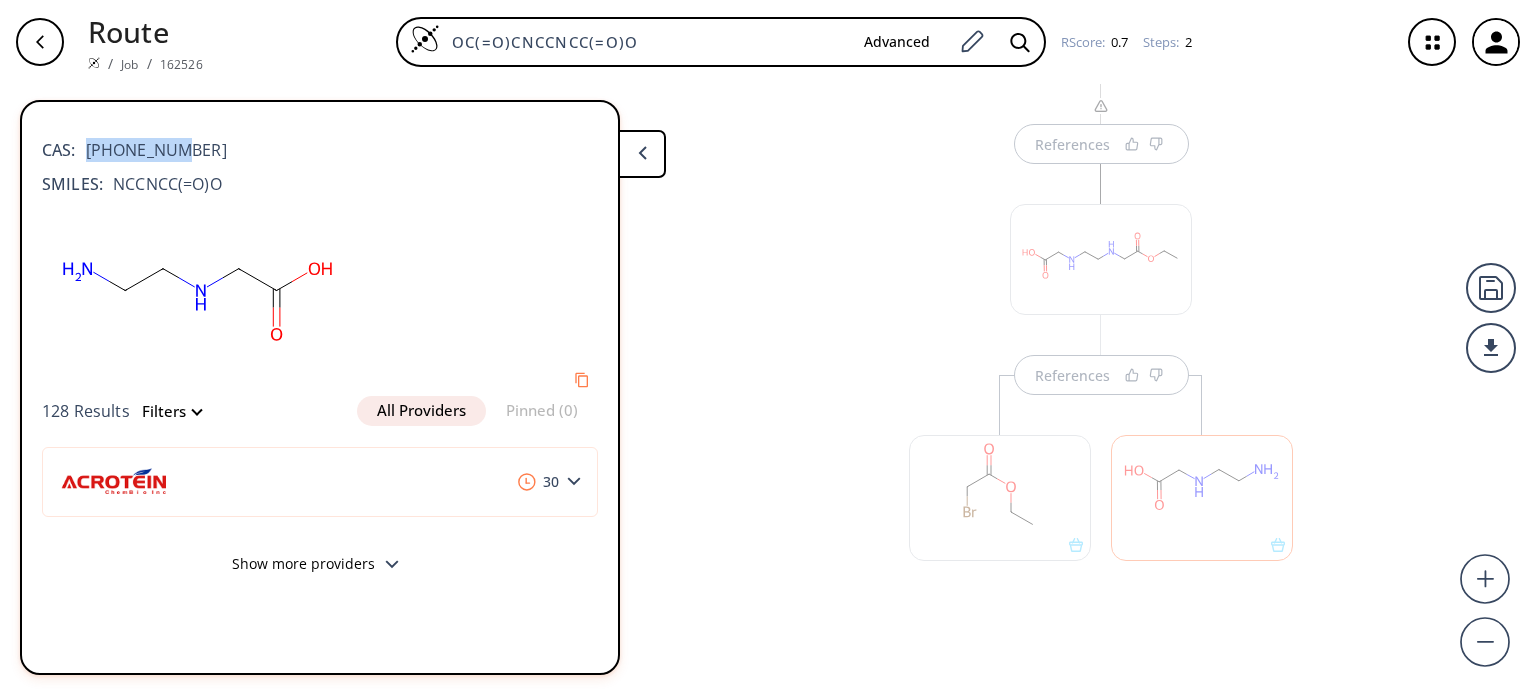 drag, startPoint x: 189, startPoint y: 152, endPoint x: 300, endPoint y: 290, distance: 177.10167 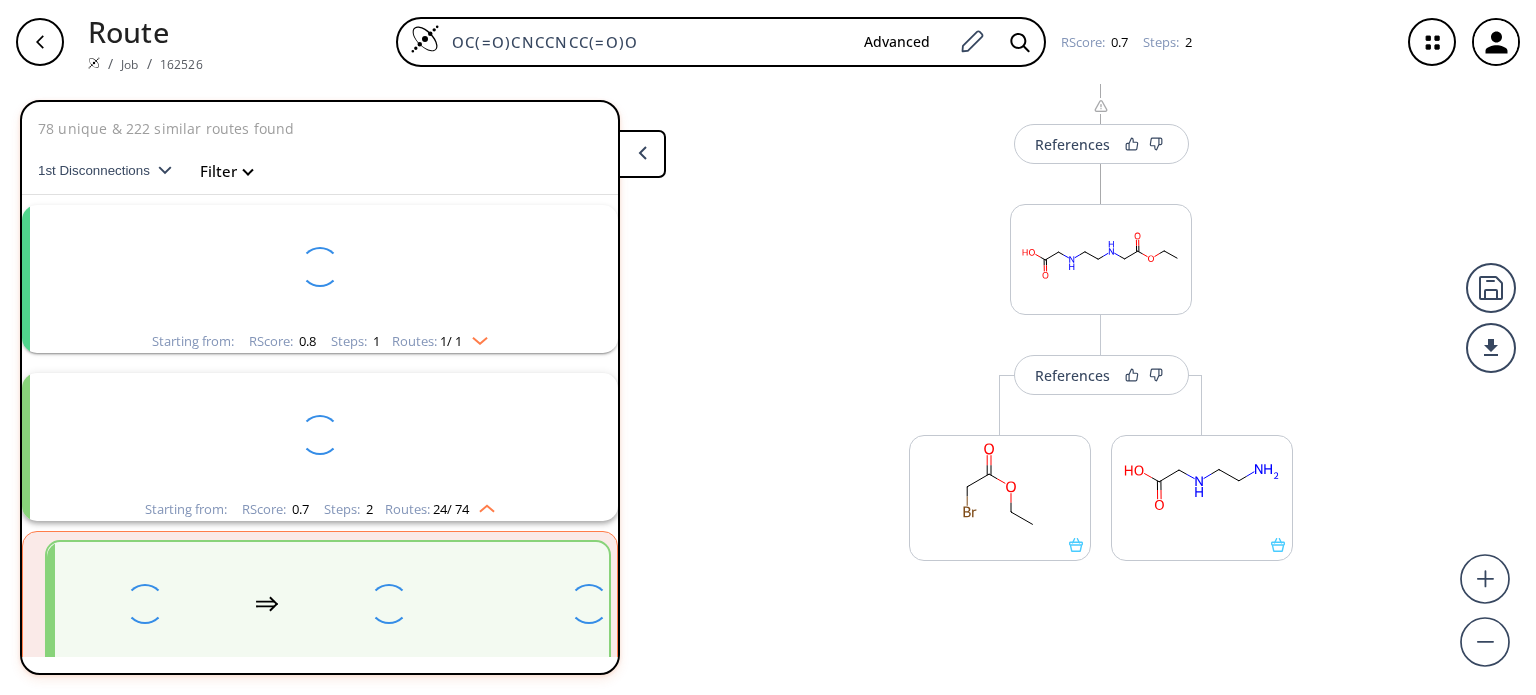 scroll, scrollTop: 212, scrollLeft: 0, axis: vertical 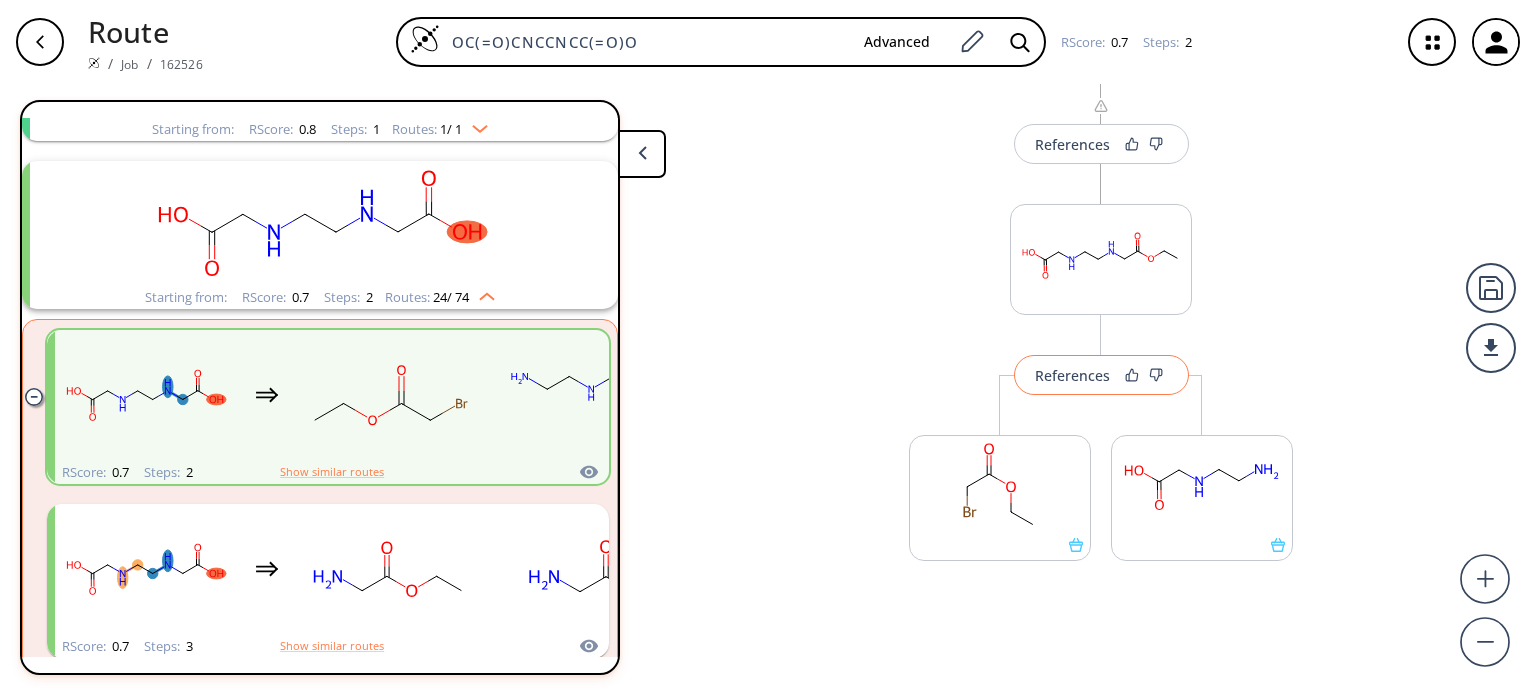 click on "References" at bounding box center (1072, 375) 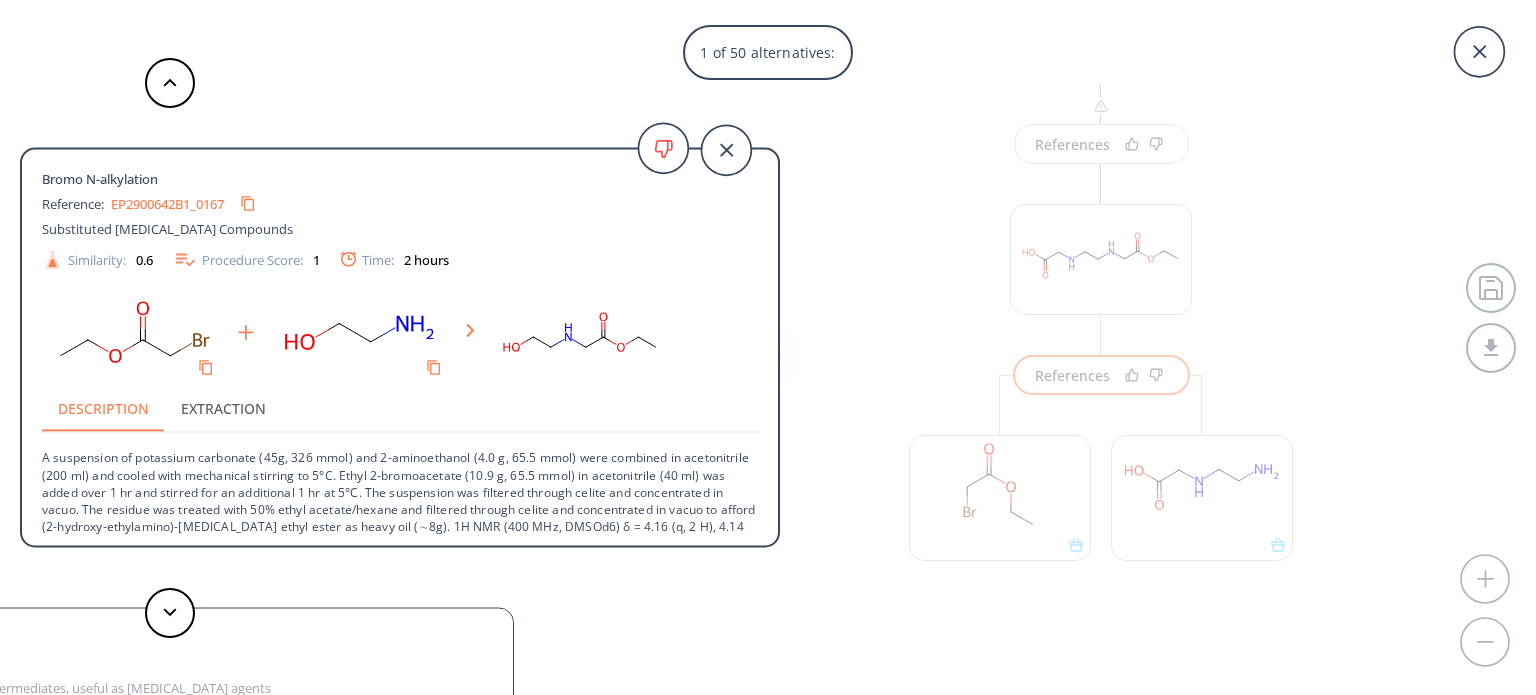 scroll, scrollTop: 20, scrollLeft: 0, axis: vertical 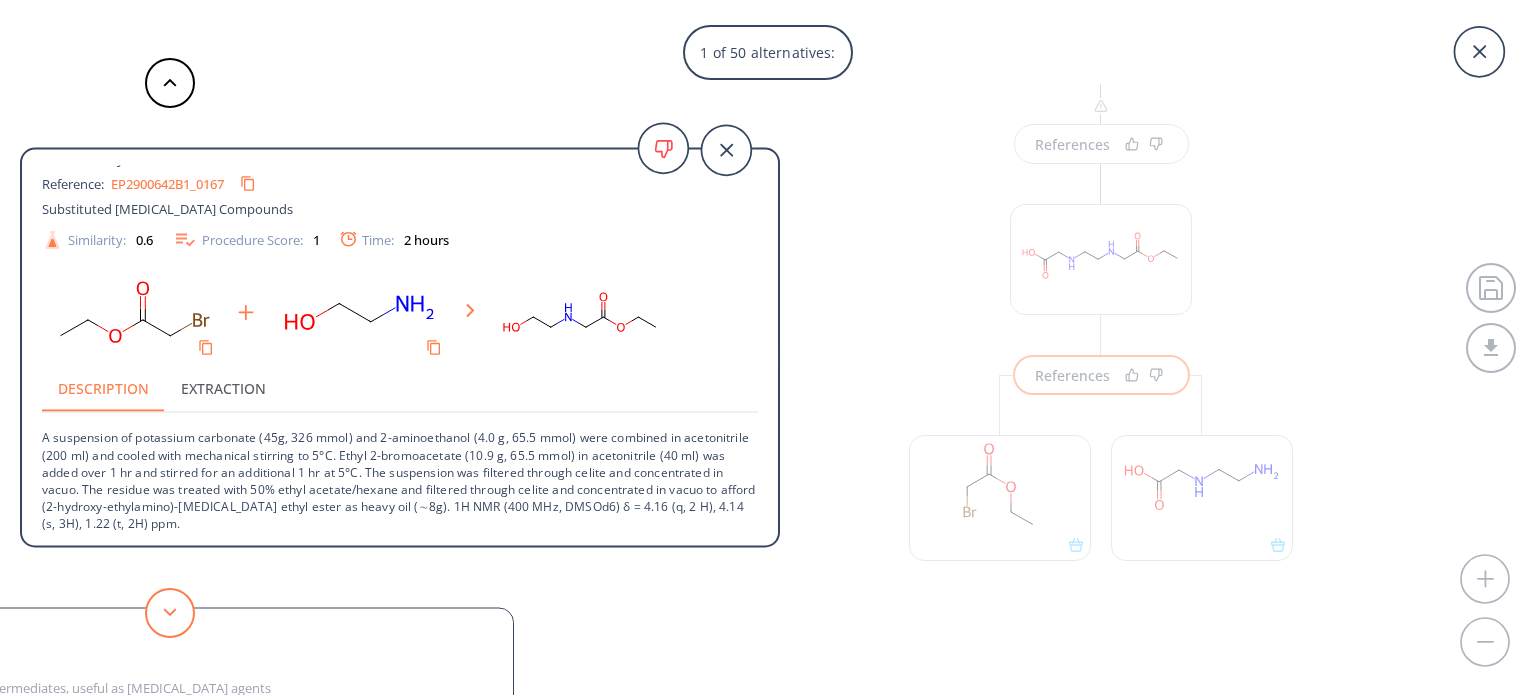 click at bounding box center [170, 613] 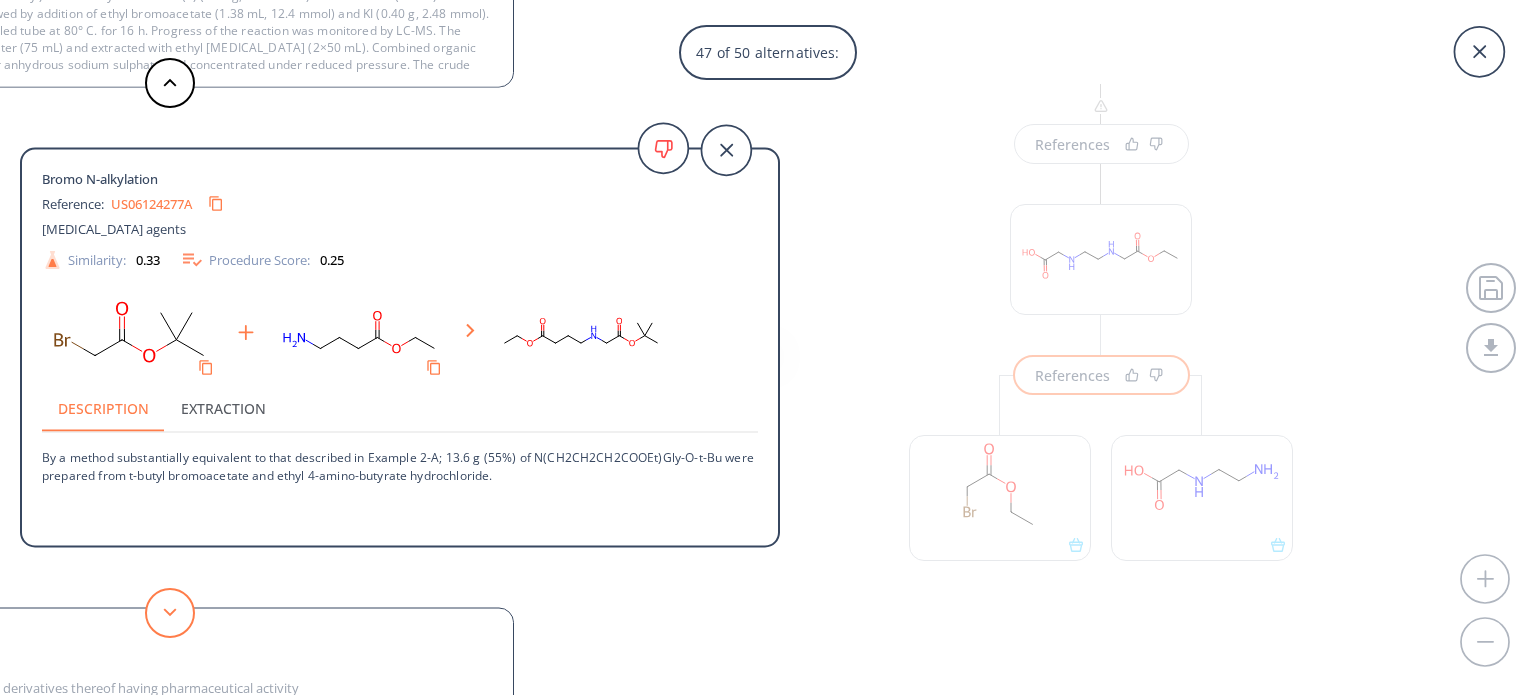 click at bounding box center [170, 613] 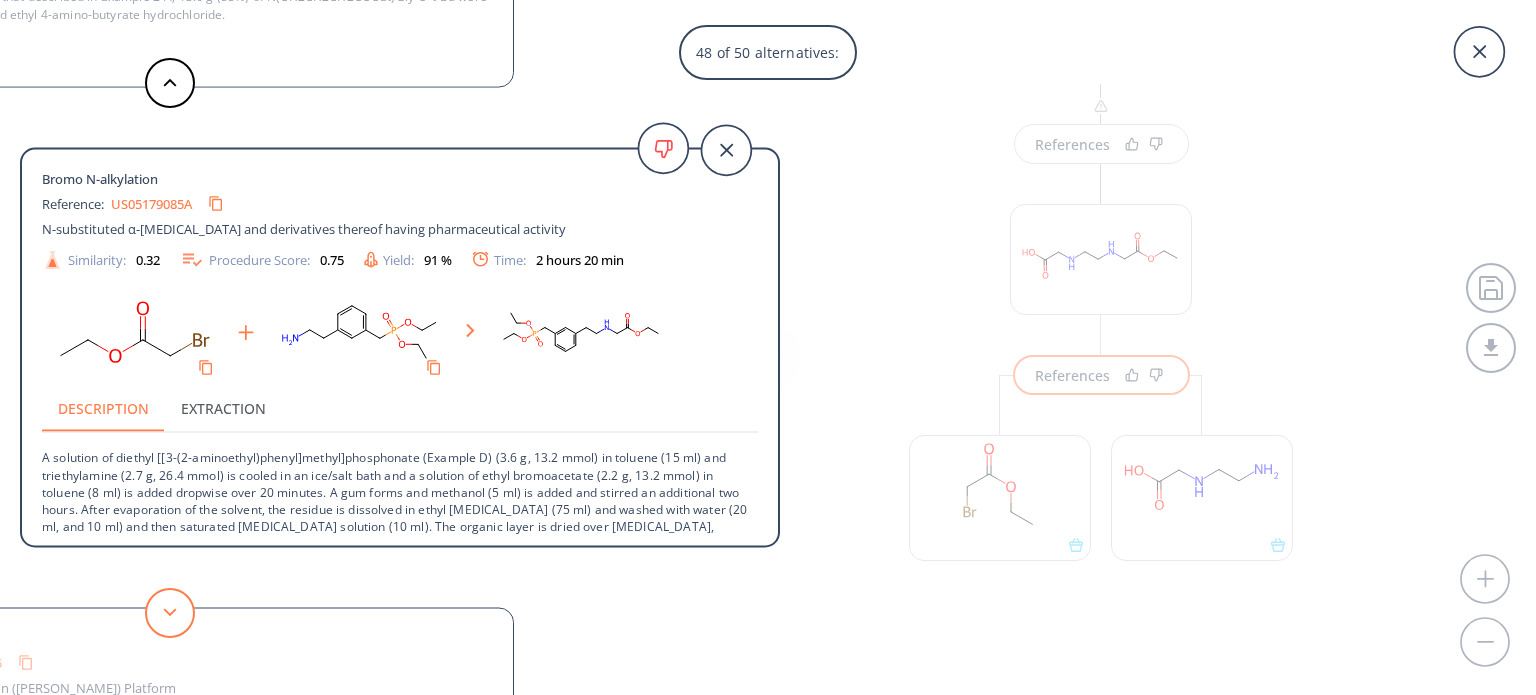click at bounding box center (170, 613) 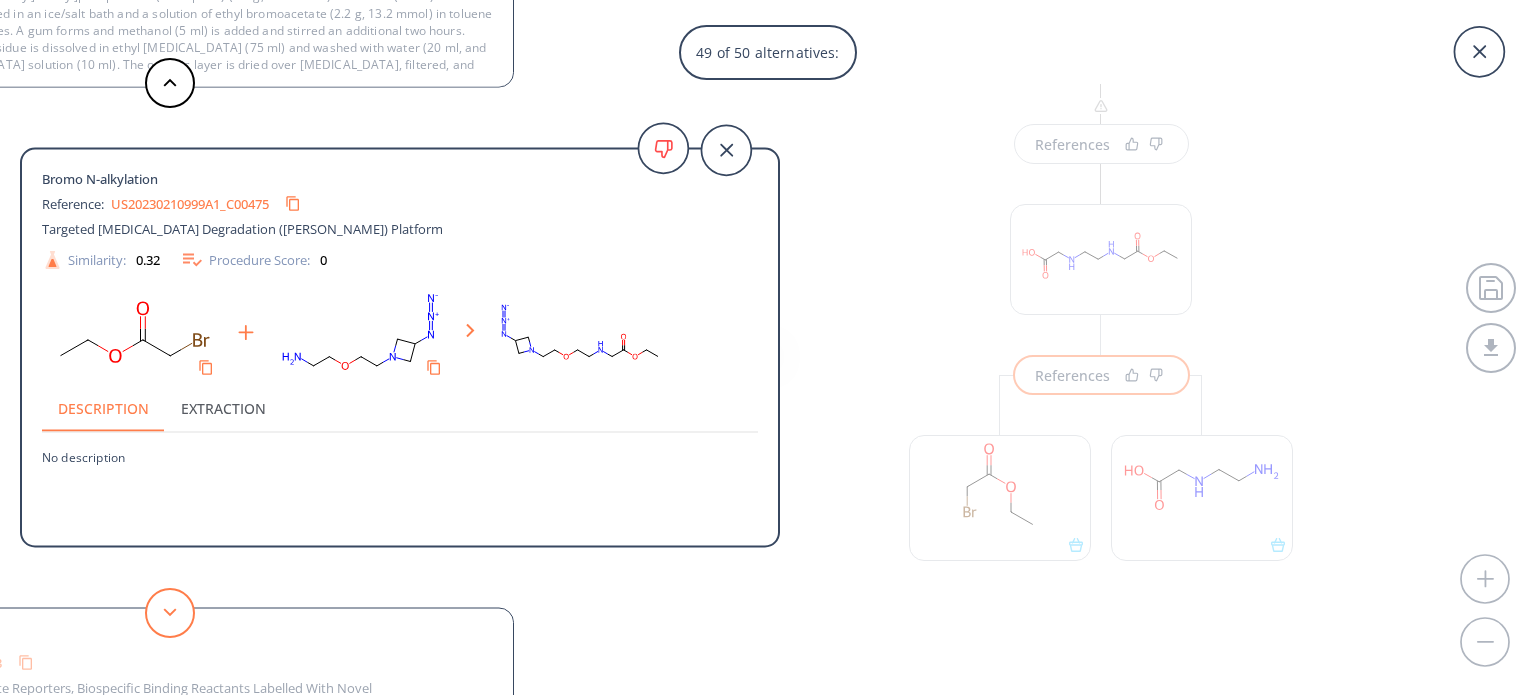 click at bounding box center (170, 613) 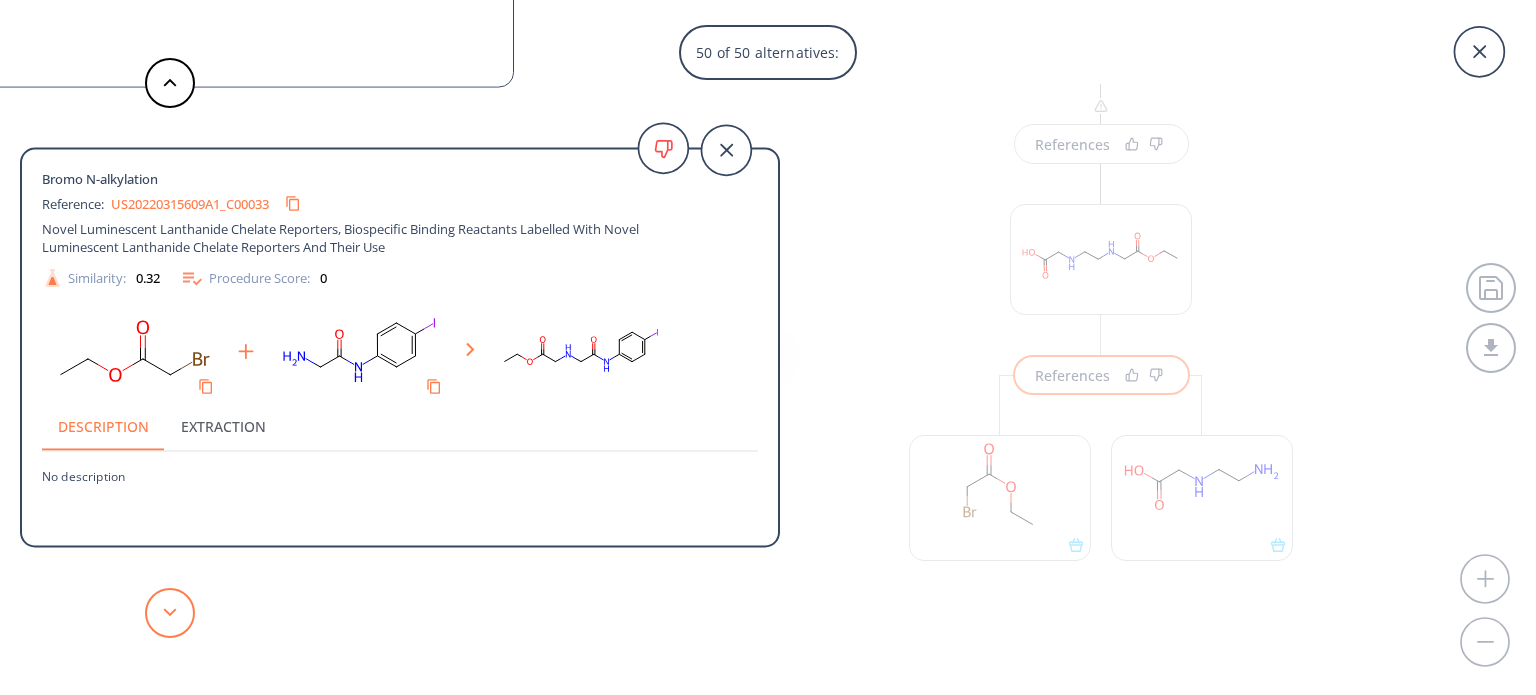 click at bounding box center [170, 613] 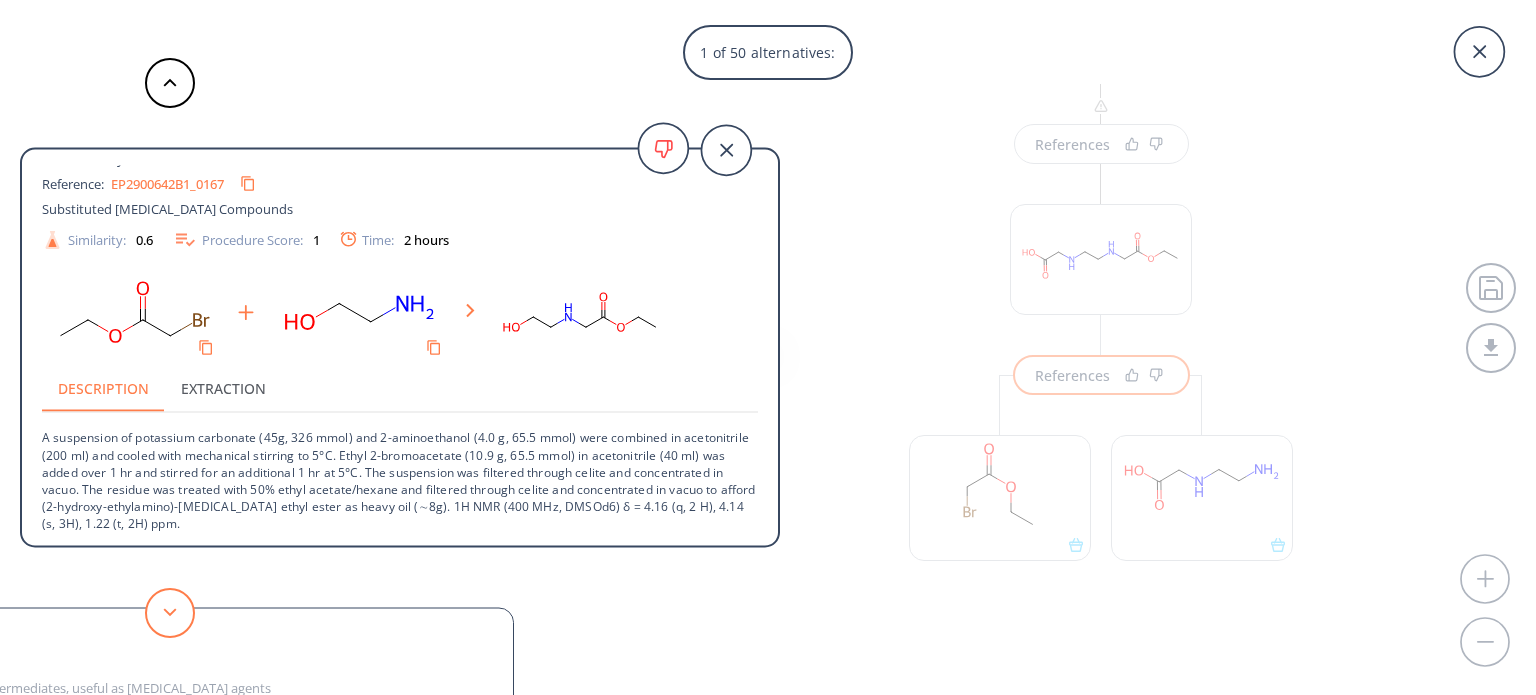 click at bounding box center (170, 613) 